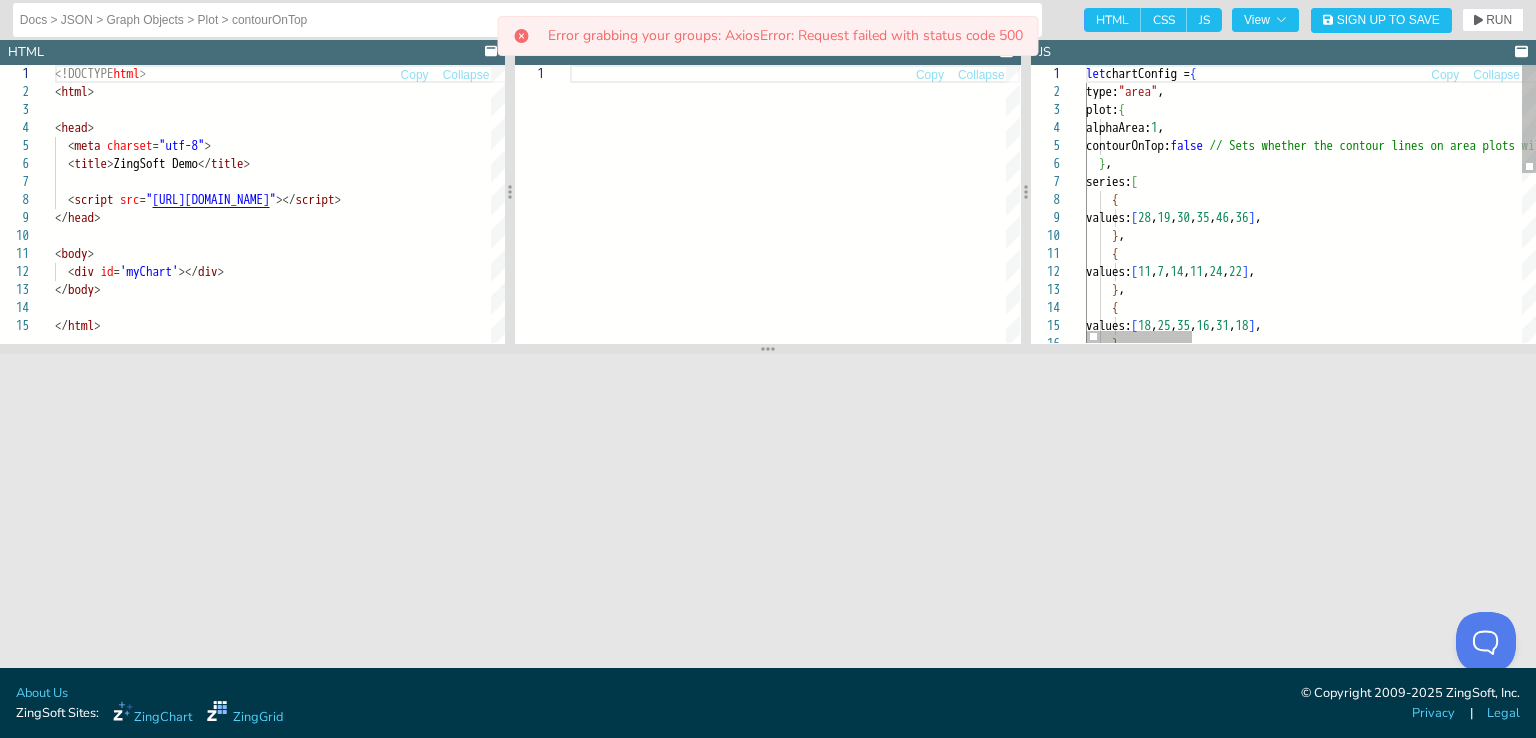 scroll, scrollTop: 0, scrollLeft: 0, axis: both 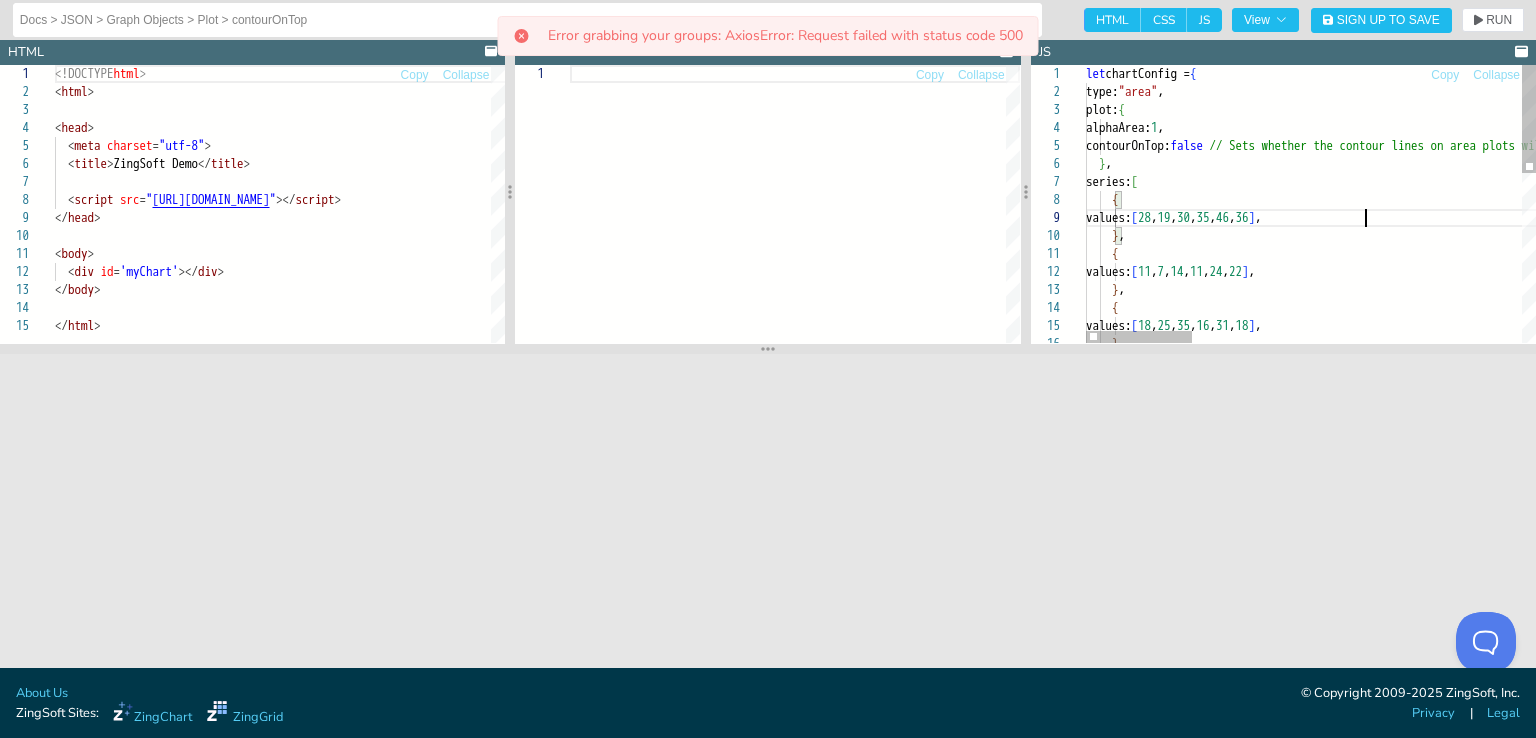 click on "let  chartConfig =  {   type:  "area" ,   plot:  {     alphaArea:  1 ,     contourOnTop:  false   // Sets whether the contour lines on area plots wi ll be on top of all areas or will be hidden by the  next area plot on top of it. You will notice when  the attribute is set to true the lines are all se t above the shaded regions.    } ,   series:  [      {       values:  [ 28 ,  19 ,  30 ,  35 ,  46 ,  36 ] ,      } ,      {       values:  [ 11 ,  7 ,  14 ,  11 ,  24 ,  22 ] ,      } ,      {       values:  [ 18 ,  25 ,  35 ,  16 ,  31 ,  18 ] ,      }" at bounding box center [2004, 420] 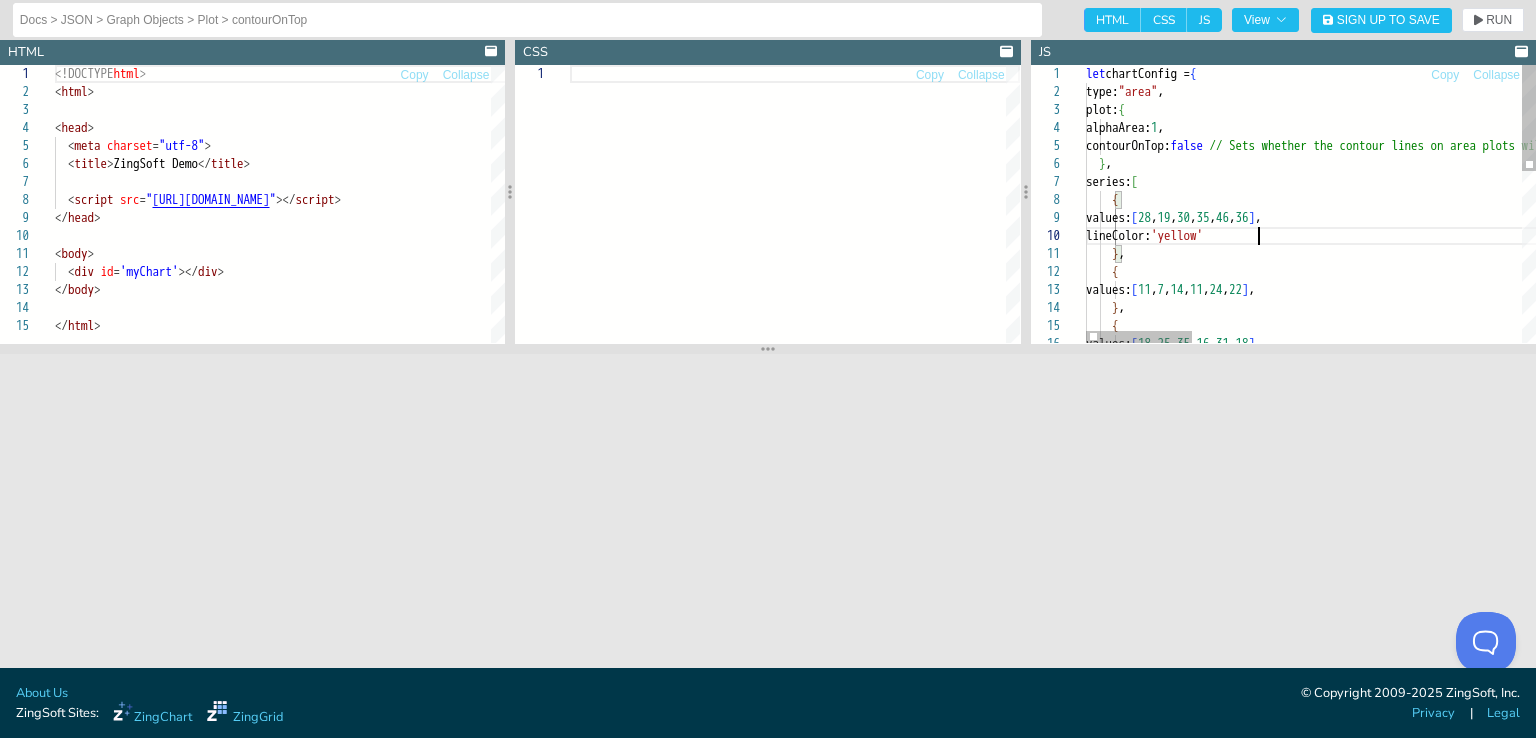 scroll, scrollTop: 162, scrollLeft: 177, axis: both 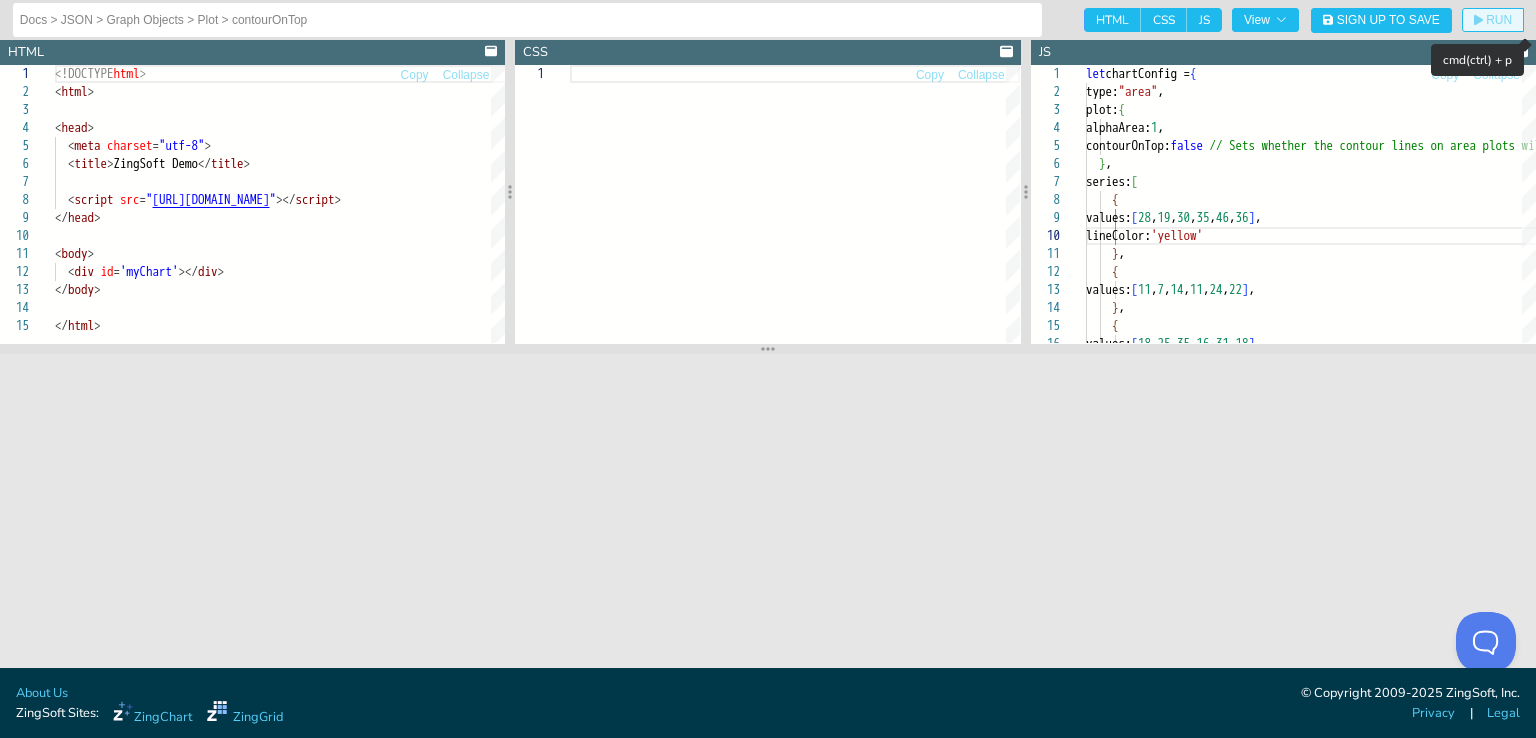 click on "RUN" 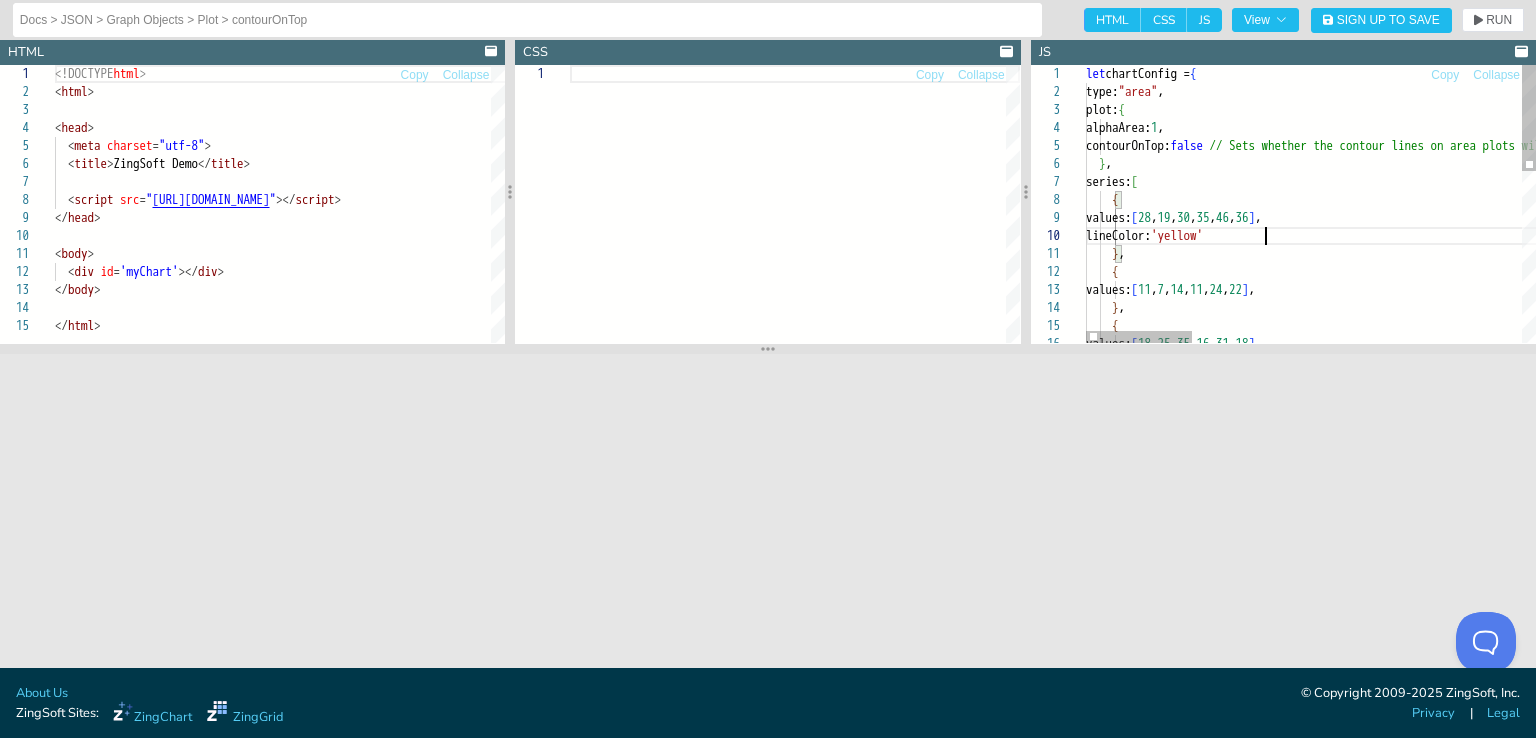 click on "let  chartConfig =  {   type:  "area" ,   plot:  {     alphaArea:  1 ,     contourOnTop:  false   // Sets whether the contour lines on area plots wi ll be on top of all areas or will be hidden by the  next area plot on top of it. You will notice when  the attribute is set to true the lines are all se t above the shaded regions.    } ,   series:  [      {       values:  [ 28 ,  19 ,  30 ,  35 ,  46 ,  36 ] ,      } ,      {       values:  [ 11 ,  7 ,  14 ,  11 ,  24 ,  22 ] ,      } ,      {       values:  [ 18 ,  25 ,  35 ,  16 ,  31 ,  18 ] ,       lineColor:  'yellow'" at bounding box center (2004, 429) 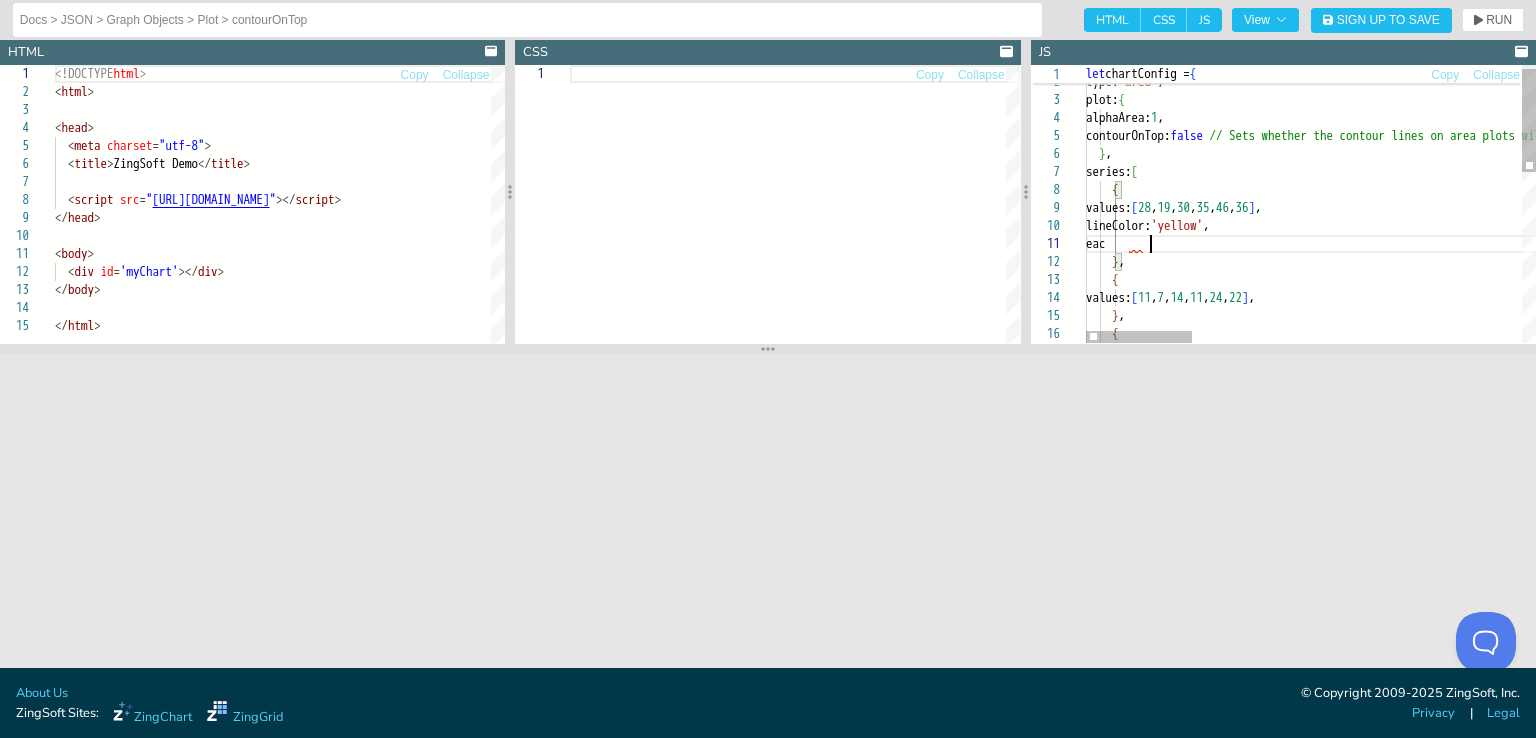 scroll, scrollTop: 15, scrollLeft: 63, axis: both 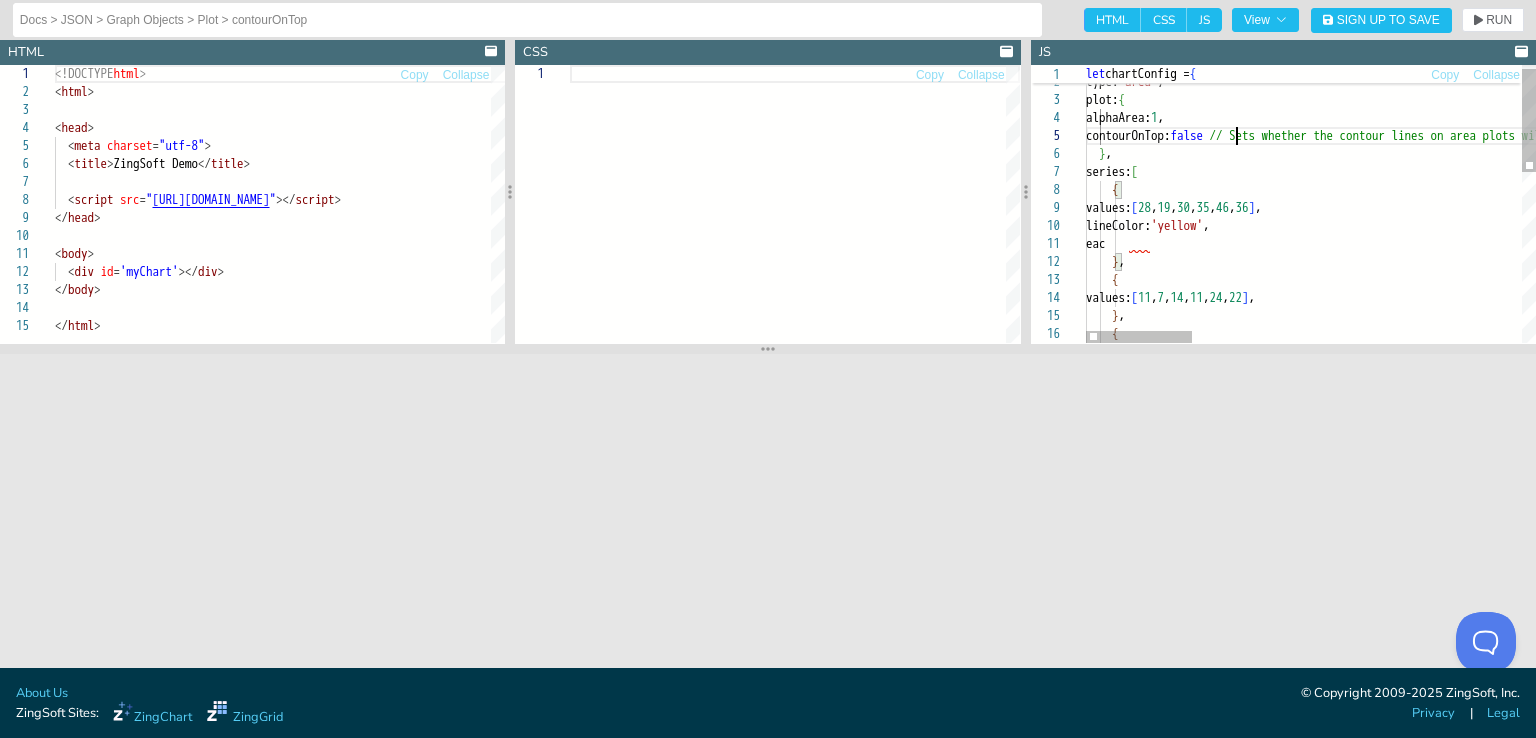 click on "let  chartConfig =  {   type:  "area" ,   plot:  {     alphaArea:  1 ,     contourOnTop:  false   // Sets whether the contour lines on area plots wi ll be on top of all areas or will be hidden by the  next area plot on top of it. You will notice when  the attribute is set to true the lines are all se t above the shaded regions.    } ,   series:  [      {       values:  [ 28 ,  19 ,  30 ,  35 ,  46 ,  36 ] ,      } ,      {       values:  [ 11 ,  7 ,  14 ,  11 ,  24 ,  22 ] ,      } ,      {       lineColor:  'yellow' ,       eac" at bounding box center (2004, 428) 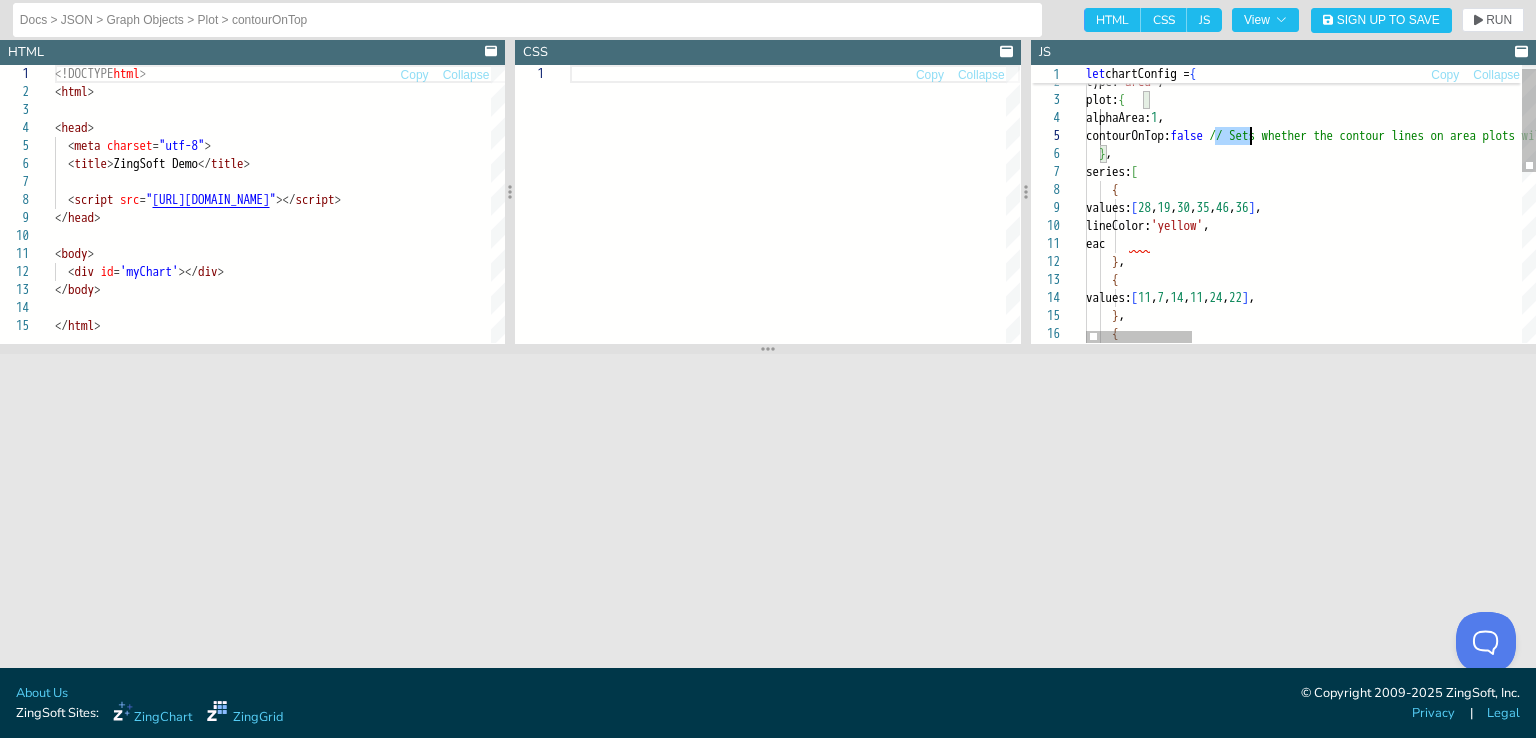 click on "let  chartConfig =  {   type:  "area" ,   plot:  {     alphaArea:  1 ,     contourOnTop:  false   // Sets whether the contour lines on area plots wi ll be on top of all areas or will be hidden by the  next area plot on top of it. You will notice when  the attribute is set to true the lines are all se t above the shaded regions.    } ,   series:  [      {       values:  [ 28 ,  19 ,  30 ,  35 ,  46 ,  36 ] ,      } ,      {       values:  [ 11 ,  7 ,  14 ,  11 ,  24 ,  22 ] ,      } ,      {       lineColor:  'yellow' ,       eac" at bounding box center [2004, 428] 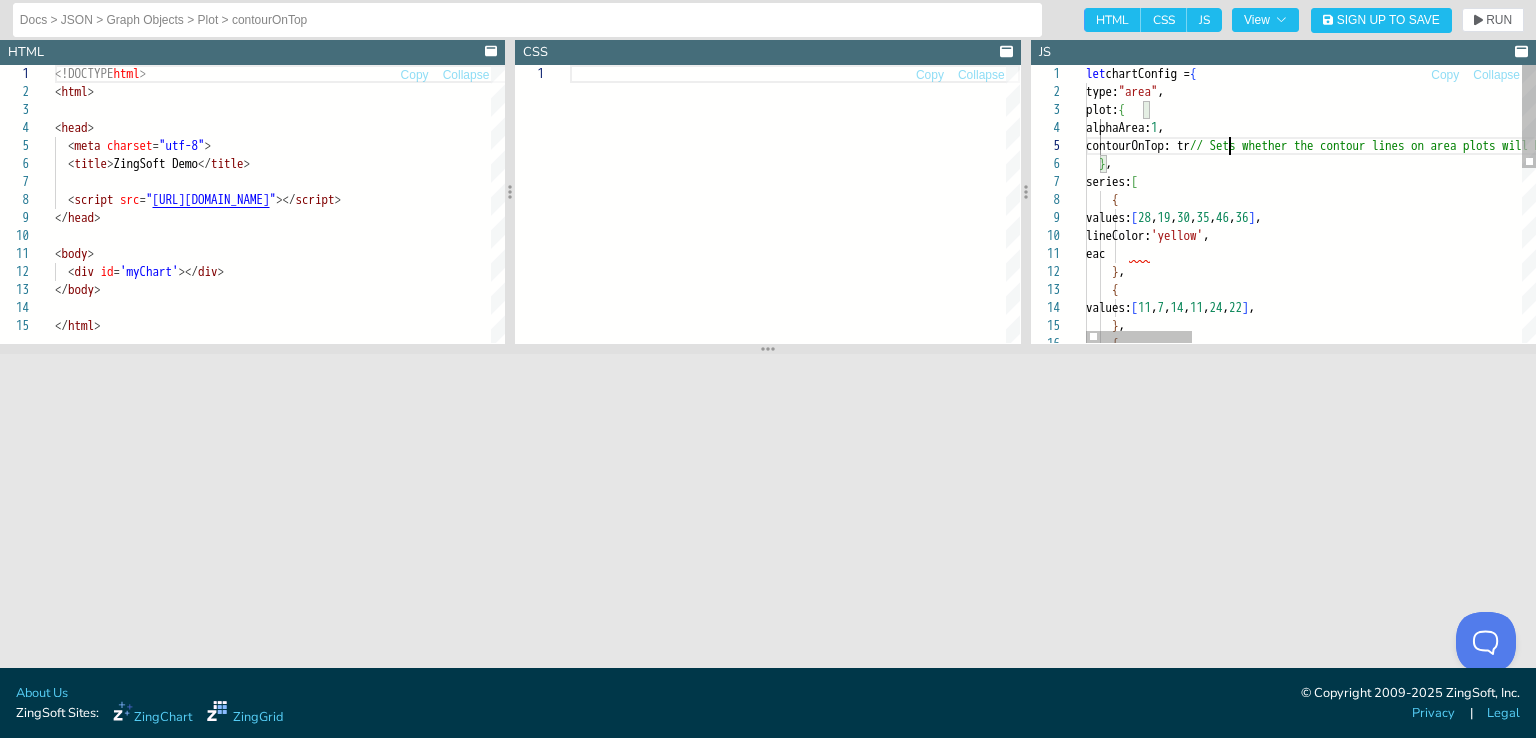 scroll, scrollTop: 72, scrollLeft: 156, axis: both 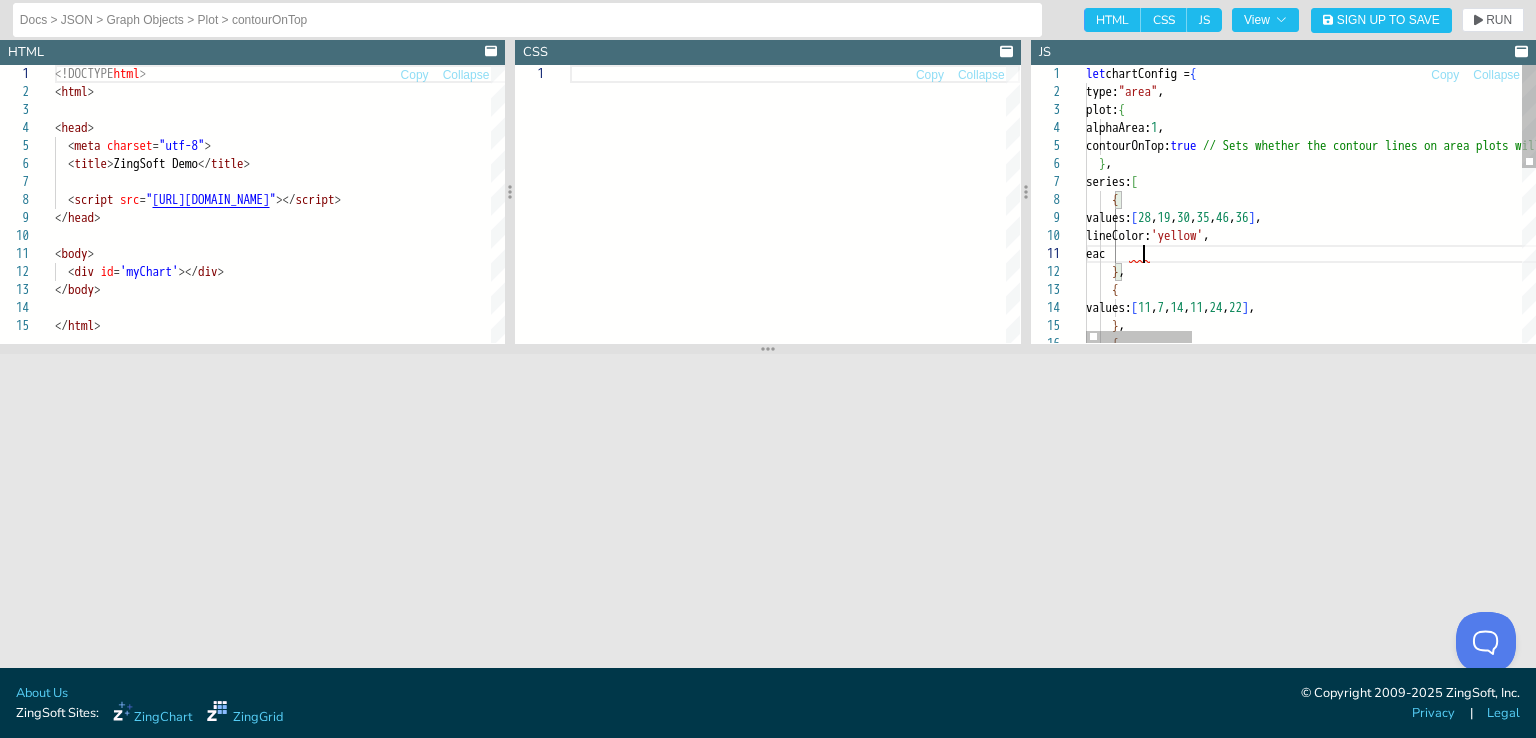 click on "let  chartConfig =  {   type:  "area" ,   plot:  {     alphaArea:  1 ,     contourOnTop:  true   // Sets whether the contour lines on area plots wi ll be on top of all areas or will be hidden by the  next area plot on top of it. You will notice when  the attribute is set to true the lines are all se t above the shaded regions.    } ,   series:  [      {       values:  [ 28 ,  19 ,  30 ,  35 ,  46 ,  36 ] ,      } ,      {       values:  [ 11 ,  7 ,  14 ,  11 ,  24 ,  22 ] ,      } ,      {       lineColor:  'yellow' ,       eac" at bounding box center (2004, 438) 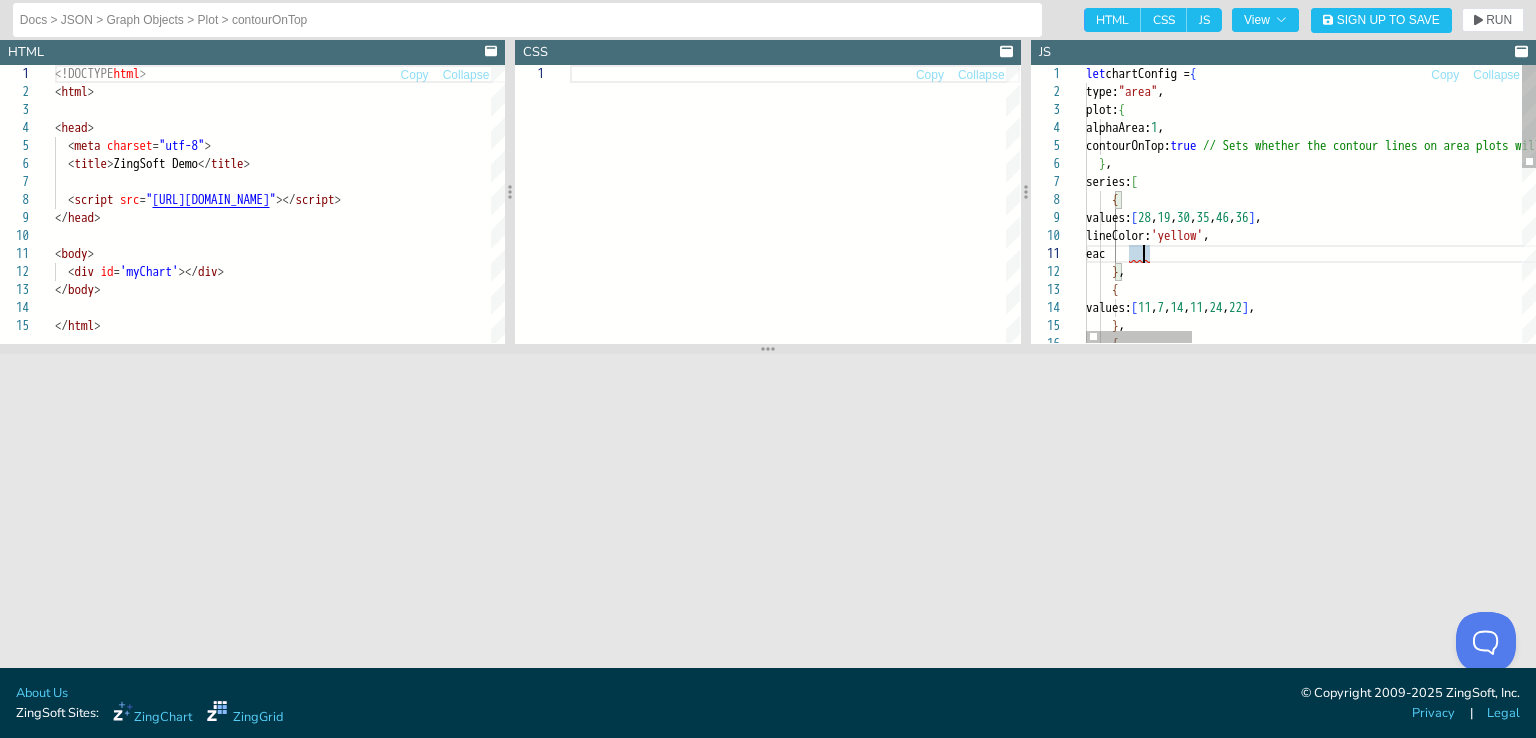 click on "let  chartConfig =  {   type:  "area" ,   plot:  {     alphaArea:  1 ,     contourOnTop:  true   // Sets whether the contour lines on area plots wi ll be on top of all areas or will be hidden by the  next area plot on top of it. You will notice when  the attribute is set to true the lines are all se t above the shaded regions.    } ,   series:  [      {       values:  [ 28 ,  19 ,  30 ,  35 ,  46 ,  36 ] ,      } ,      {       values:  [ 11 ,  7 ,  14 ,  11 ,  24 ,  22 ] ,      } ,      {       lineColor:  'yellow' ,       eac" at bounding box center (2004, 438) 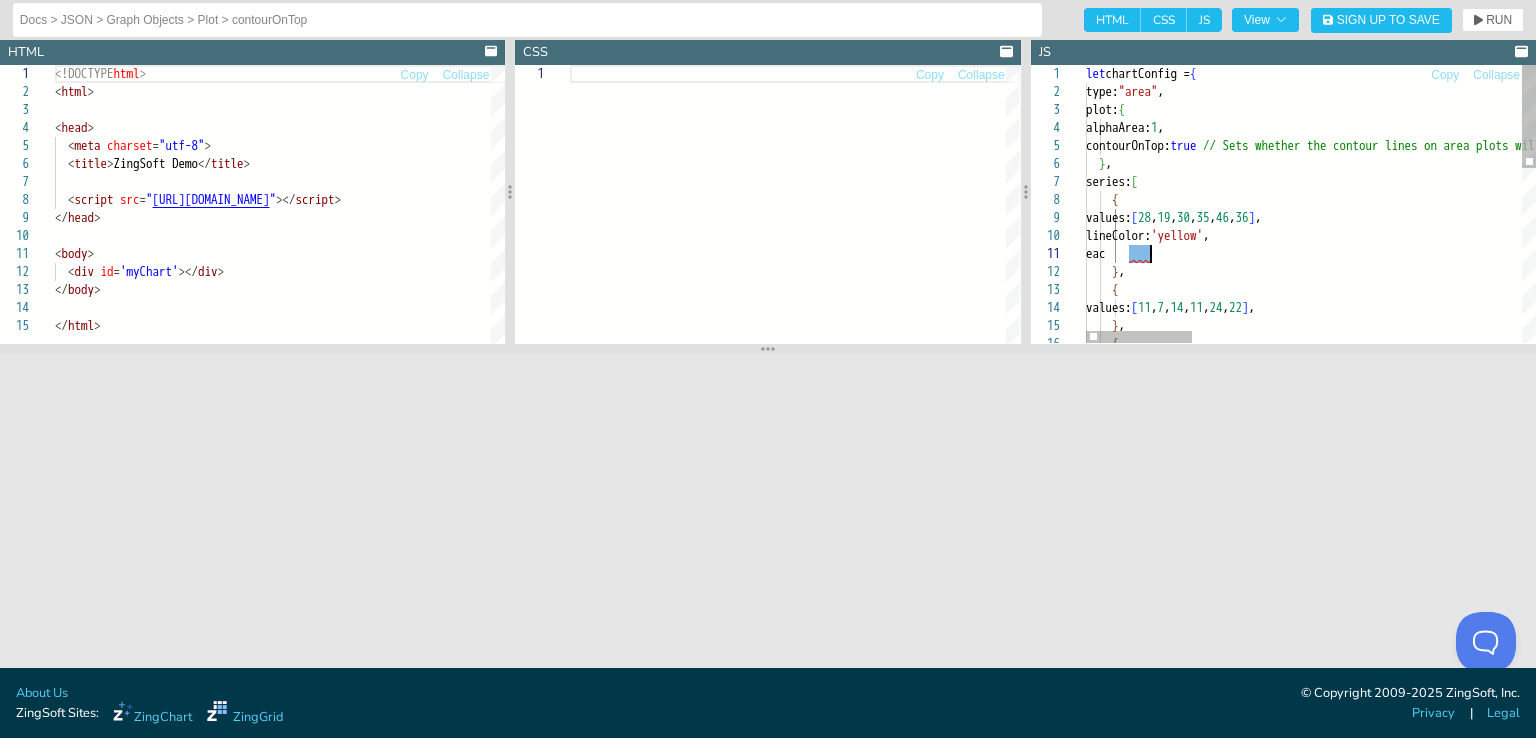 click on "let  chartConfig =  {   type:  "area" ,   plot:  {     alphaArea:  1 ,     contourOnTop:  true   // Sets whether the contour lines on area plots wi ll be on top of all areas or will be hidden by the  next area plot on top of it. You will notice when  the attribute is set to true the lines are all se t above the shaded regions.    } ,   series:  [      {       values:  [ 28 ,  19 ,  30 ,  35 ,  46 ,  36 ] ,      } ,      {       values:  [ 11 ,  7 ,  14 ,  11 ,  24 ,  22 ] ,      } ,      {       lineColor:  'yellow' ,       eac" at bounding box center [2004, 438] 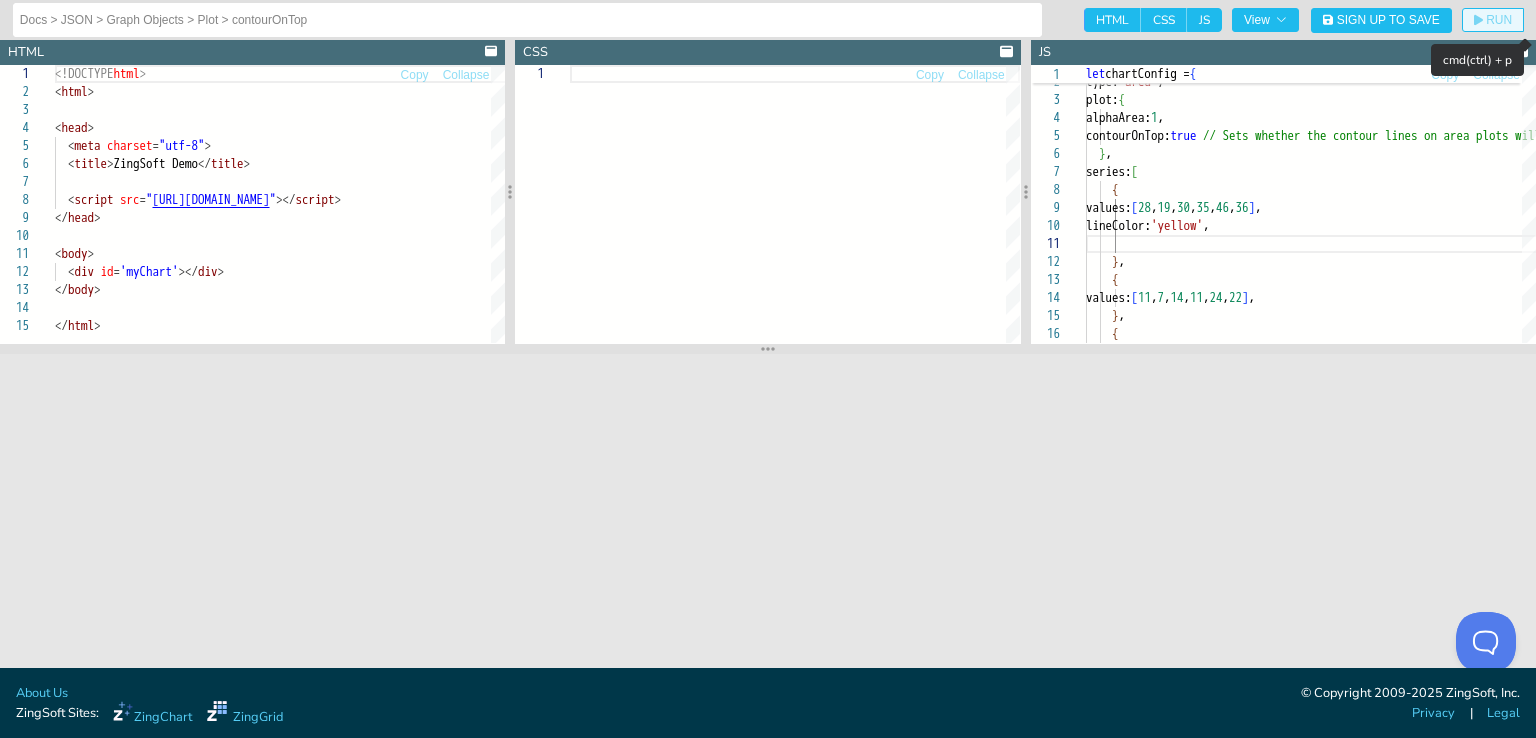 click on "RUN" 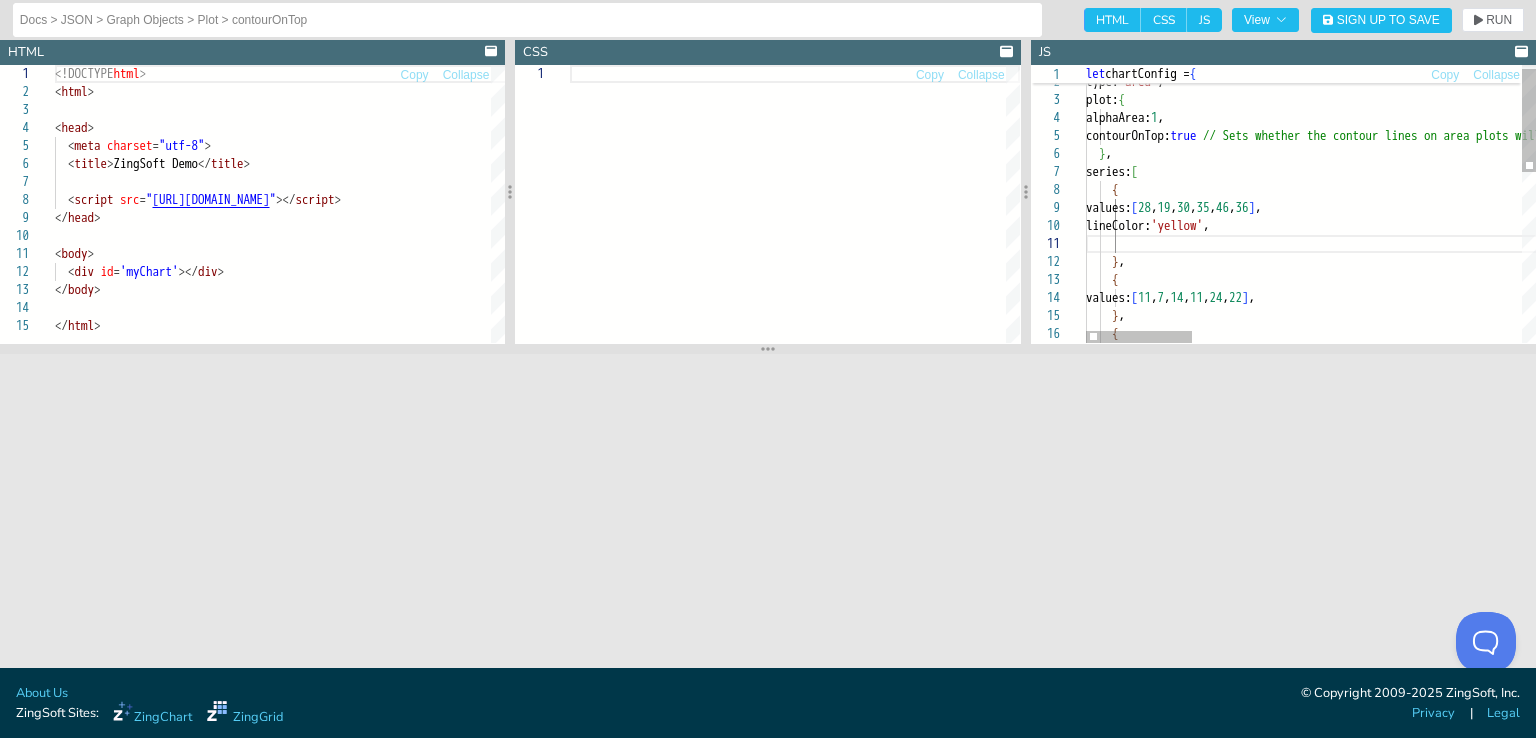 scroll, scrollTop: 72, scrollLeft: 41, axis: both 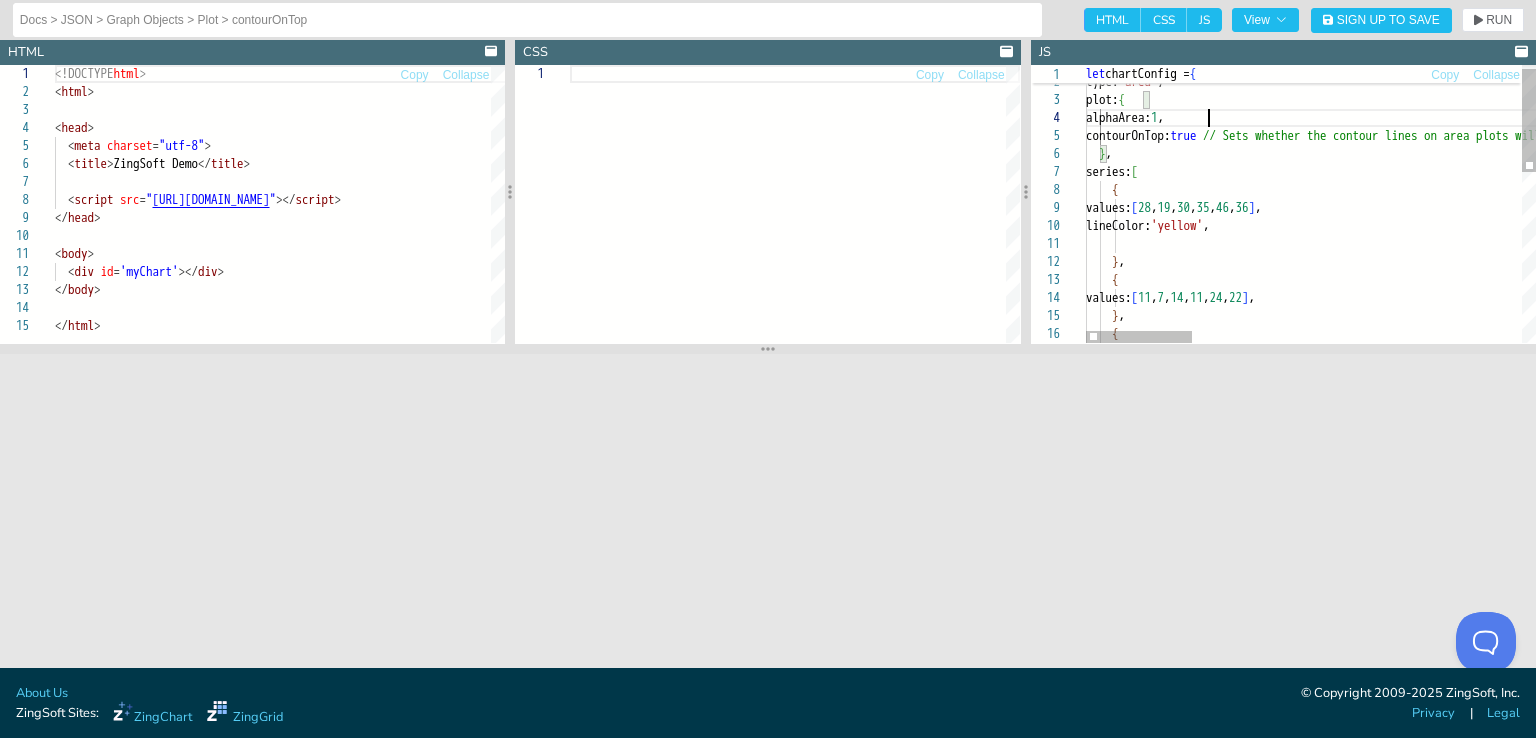 click on "let  chartConfig =  {   type:  "area" ,   plot:  {     alphaArea:  1 ,     contourOnTop:  true   // Sets whether the contour lines on area plots wi ll be on top of all areas or will be hidden by the  next area plot on top of it. You will notice when  the attribute is set to true the lines are all se t above the shaded regions.    } ,   series:  [      {       values:  [ 28 ,  19 ,  30 ,  35 ,  46 ,  36 ] ,      } ,      {       values:  [ 11 ,  7 ,  14 ,  11 ,  24 ,  22 ] ,      } ,      {       lineColor:  'yellow' ," at bounding box center [2004, 428] 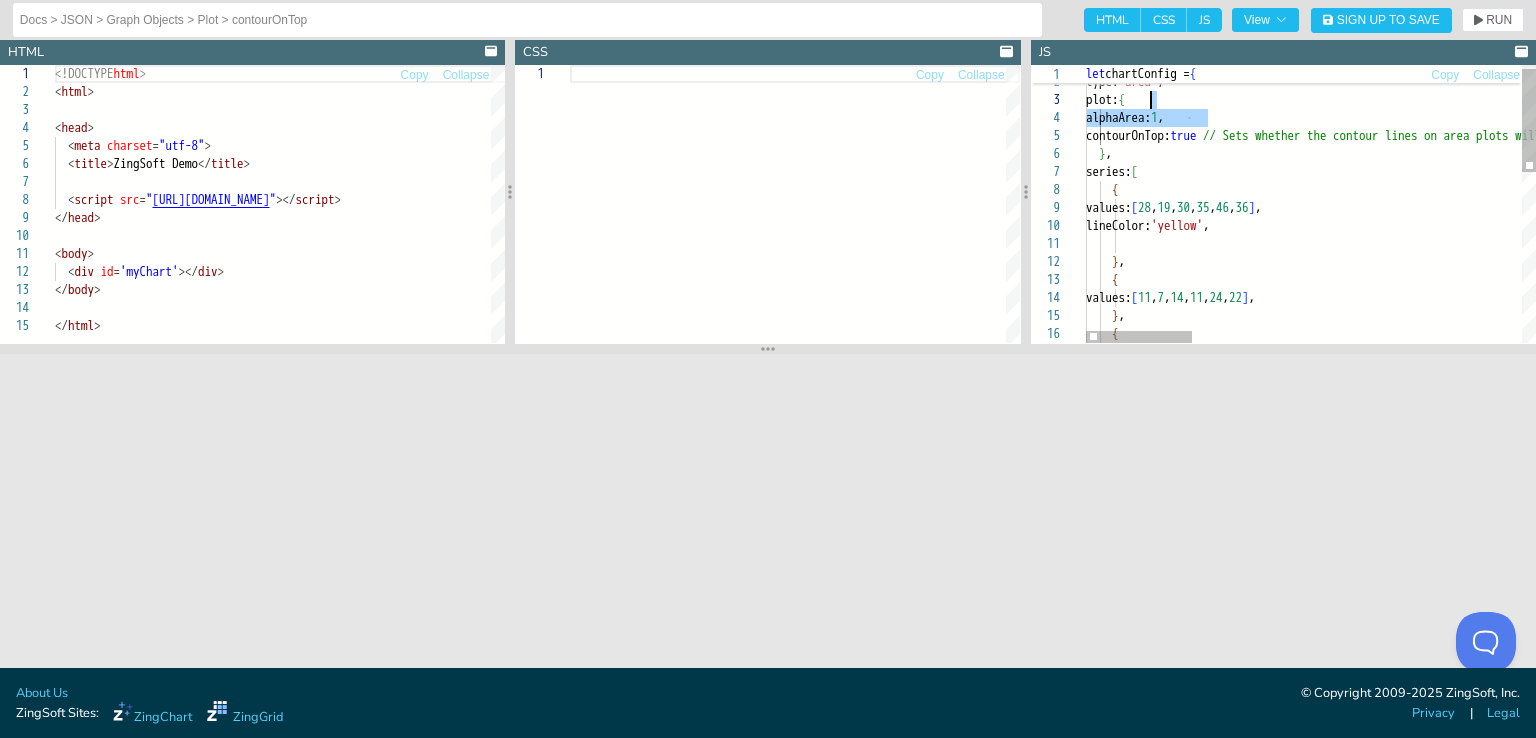 click on "let  chartConfig =  {   type:  "area" ,   plot:  {     alphaArea:  1 ,     contourOnTop:  true   // Sets whether the contour lines on area plots wi ll be on top of all areas or will be hidden by the  next area plot on top of it. You will notice when  the attribute is set to true the lines are all se t above the shaded regions.    } ,   series:  [      {       values:  [ 28 ,  19 ,  30 ,  35 ,  46 ,  36 ] ,      } ,      {       values:  [ 11 ,  7 ,  14 ,  11 ,  24 ,  22 ] ,      } ,      {       lineColor:  'yellow' ," at bounding box center (2004, 428) 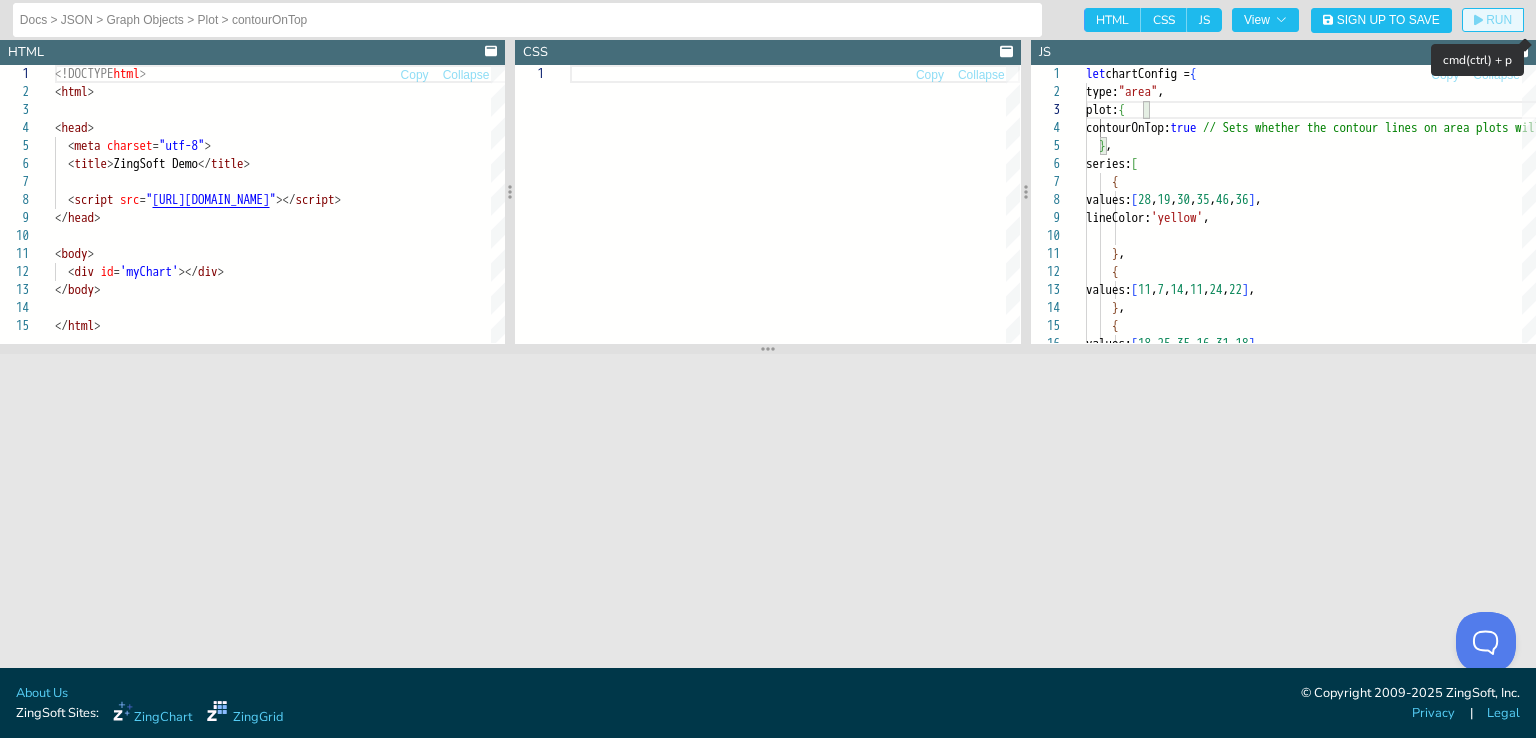 click on "RUN" at bounding box center [1493, 20] 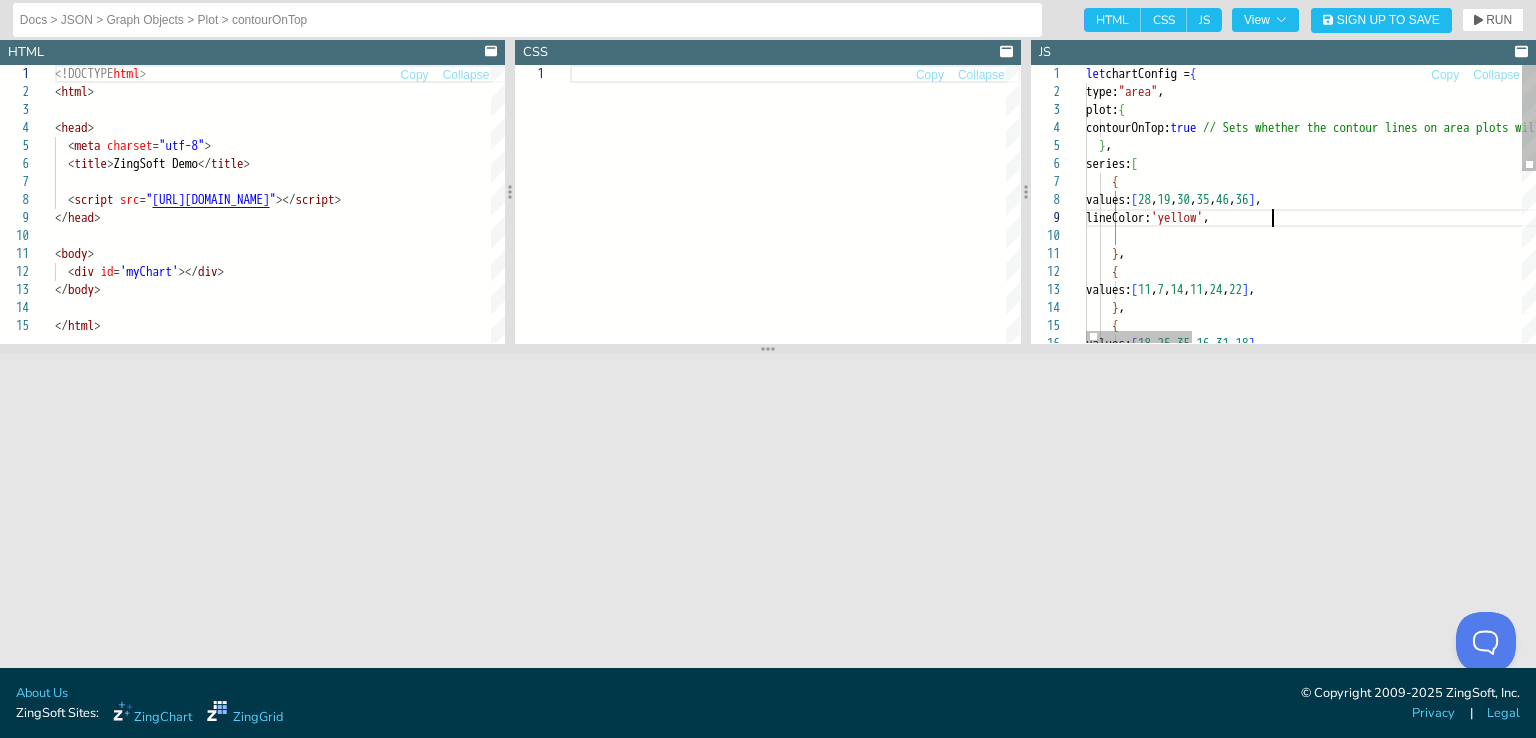 scroll, scrollTop: 72, scrollLeft: 63, axis: both 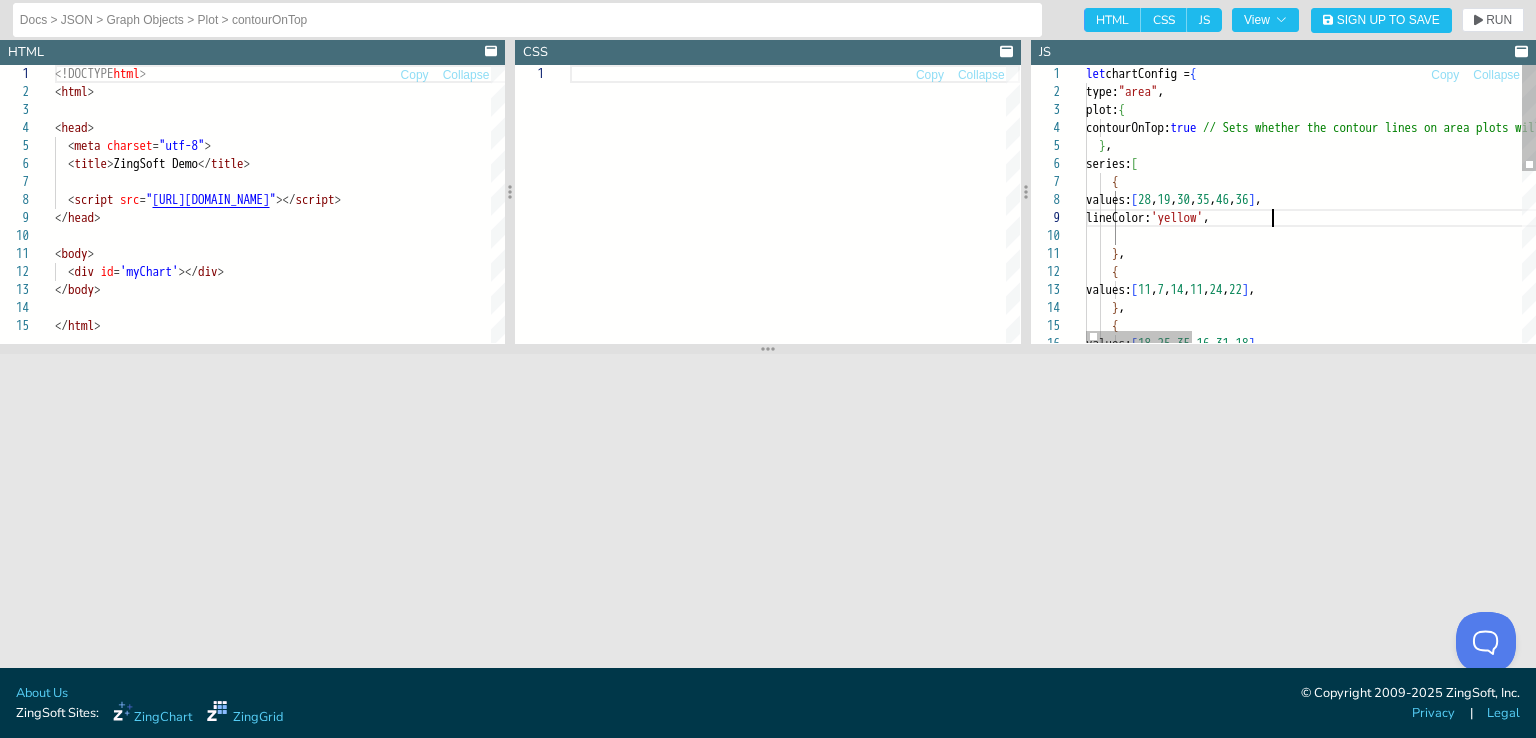 click on "let  chartConfig =  {   type:  "area" ,   plot:  {     contourOnTop:  true   // Sets whether the contour lines on area plots wi ll be on top of all areas or will be hidden by the  next area plot on top of it. You will notice when  the attribute is set to true the lines are all se t above the shaded regions.    } ,   series:  [      {       values:  [ 28 ,  19 ,  30 ,  35 ,  46 ,  36 ] ,      } ,      {       values:  [ 11 ,  7 ,  14 ,  11 ,  24 ,  22 ] ,      } ,      {       lineColor:  'yellow' ,              values:  [ 18 ,  25 ,  35 ,  16 ,  31 ,  18 ] ," at bounding box center (2004, 429) 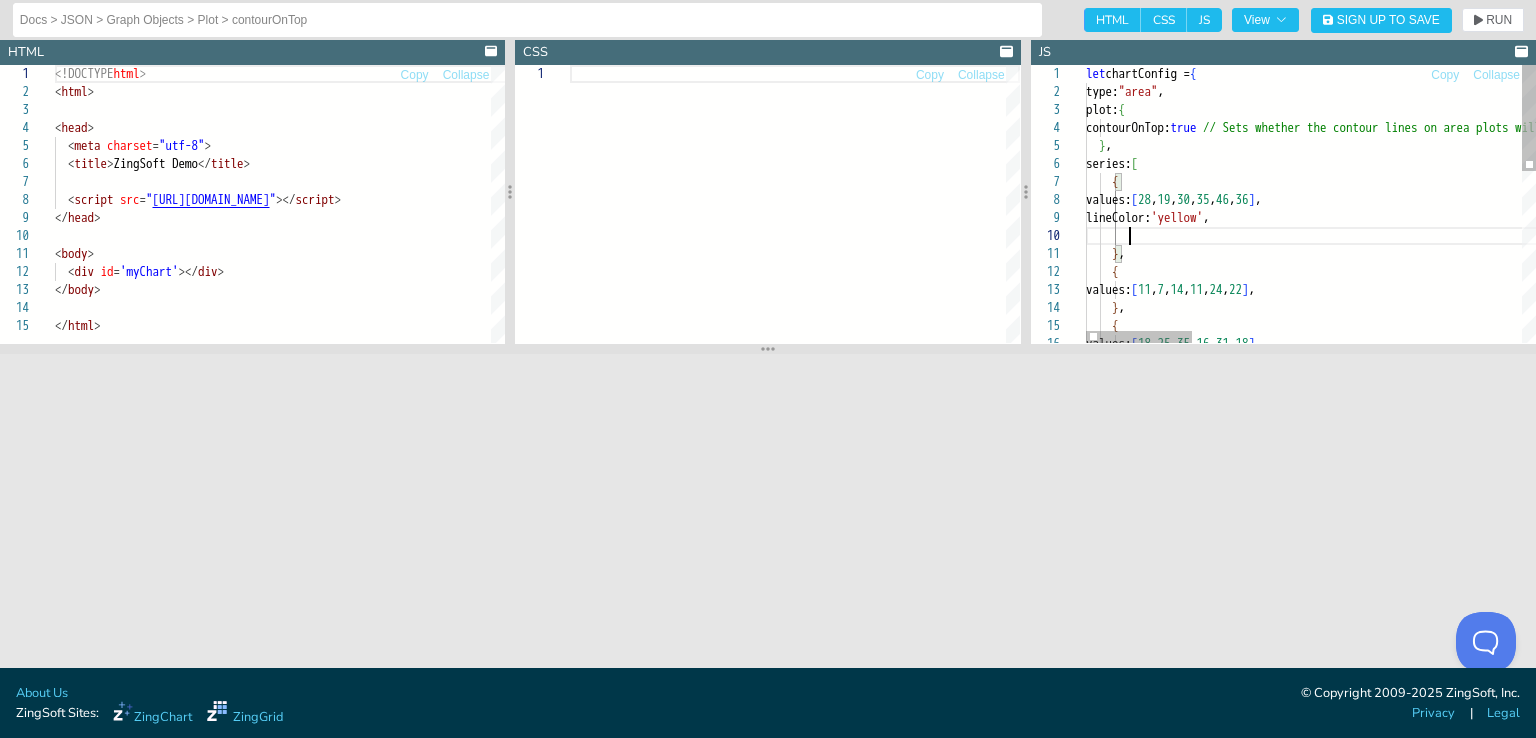 click on "let  chartConfig =  {   type:  "area" ,   plot:  {     contourOnTop:  true   // Sets whether the contour lines on area plots wi ll be on top of all areas or will be hidden by the  next area plot on top of it. You will notice when  the attribute is set to true the lines are all se t above the shaded regions.    } ,   series:  [      {       values:  [ 28 ,  19 ,  30 ,  35 ,  46 ,  36 ] ,      } ,      {       values:  [ 11 ,  7 ,  14 ,  11 ,  24 ,  22 ] ,      } ,      {       lineColor:  'yellow' ,              values:  [ 18 ,  25 ,  35 ,  16 ,  31 ,  18 ] ," at bounding box center [2004, 429] 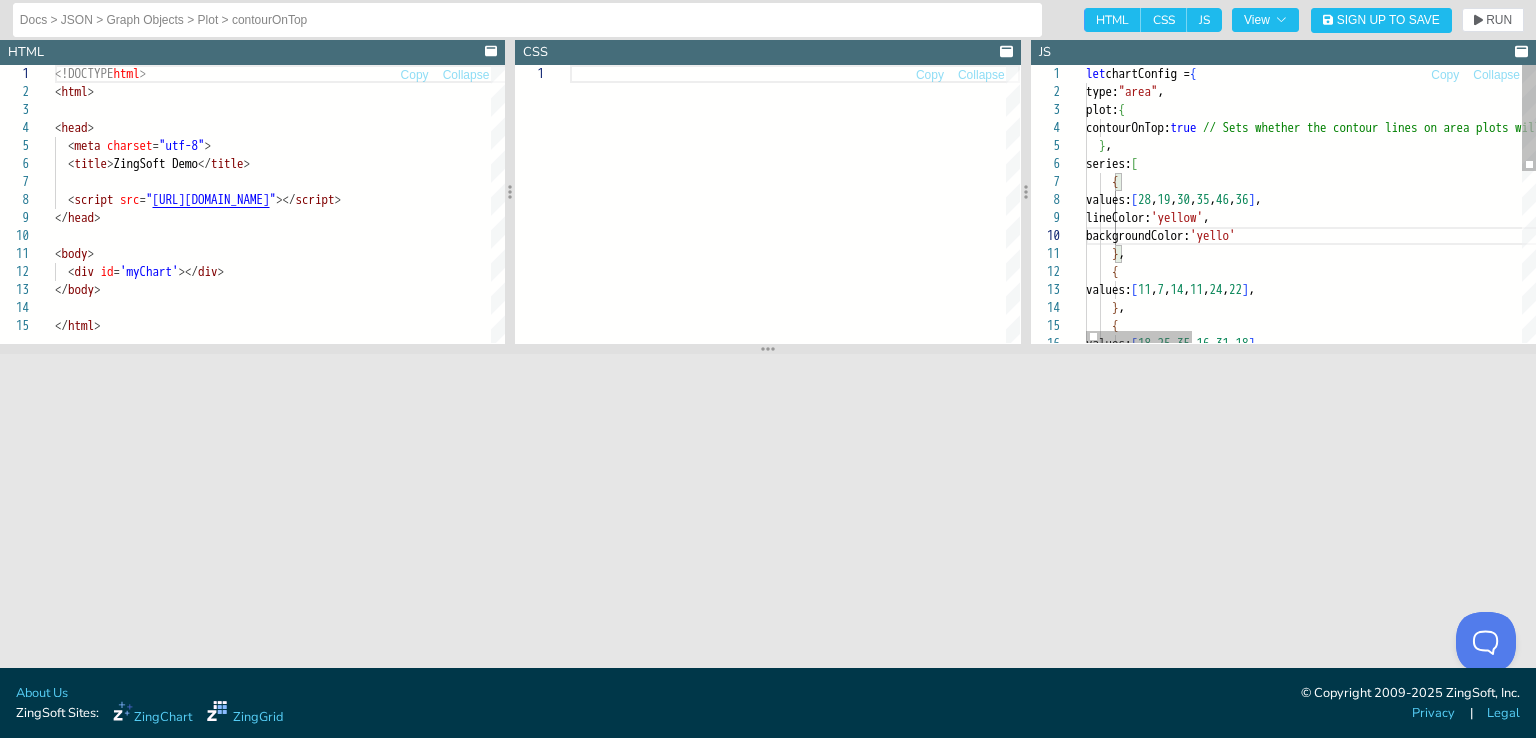scroll, scrollTop: 162, scrollLeft: 212, axis: both 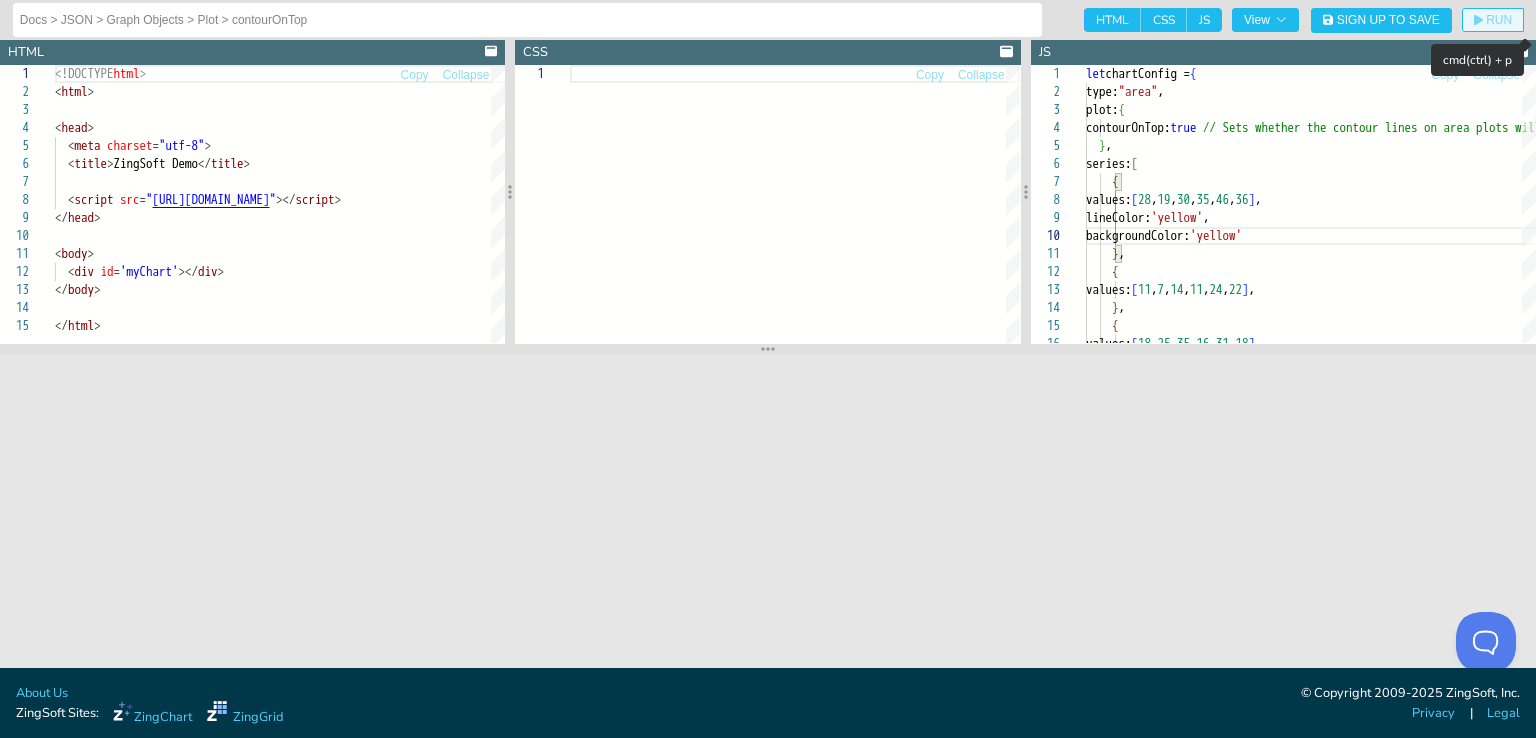 click on "RUN" 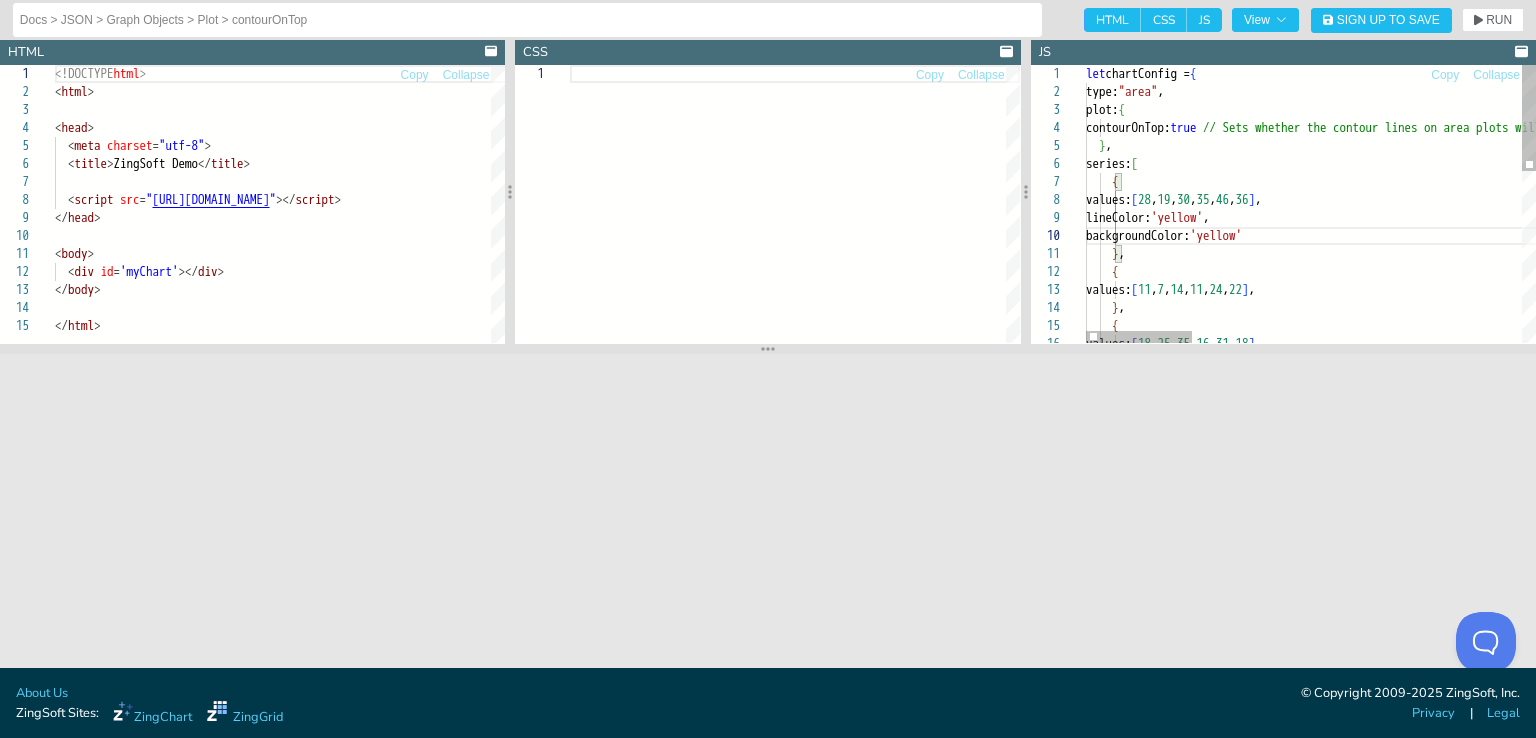 scroll, scrollTop: 15, scrollLeft: 41, axis: both 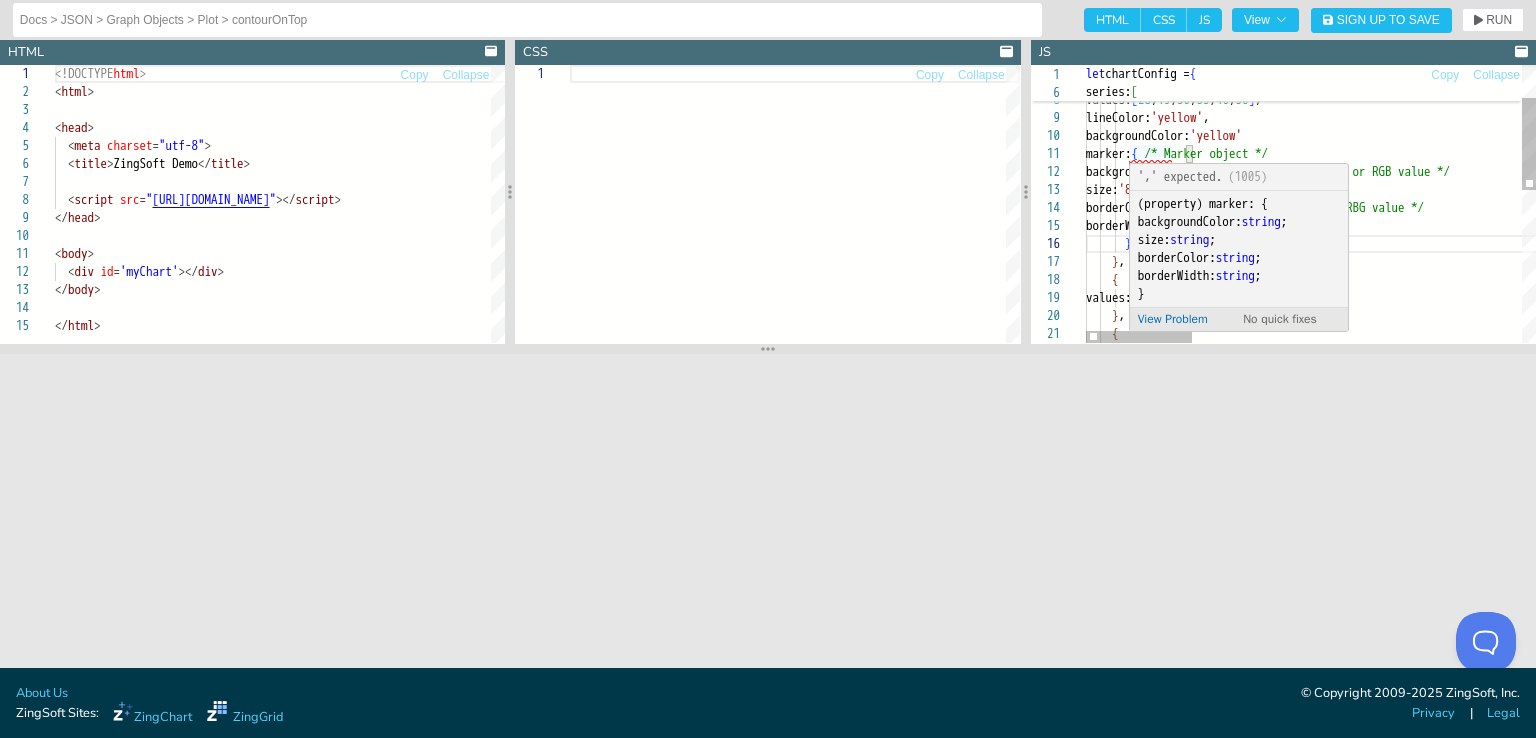 click on "series:  [      {       values:  [ 28 ,  19 ,  30 ,  35 ,  46 ,  36 ] ,       lineColor:  'yellow' ,       backgroundColor:  'yellow'       marker:  {   /* Marker object */         backgroundColor:  '#FF0066' ,  /* hexadecimal or RGB value */         size:  '8px' ,  /* in pixels */         borderColor:  '#6666FF' ,  /* hexadecimal or RBG value */         borderWidth:  '5px'   /* in pixels */        }      } ,      {       values:  [ 11 ,  7 ,  14 ,  11 ,  24 ,  22 ] ,      } ,      {" at bounding box center (2004, 383) 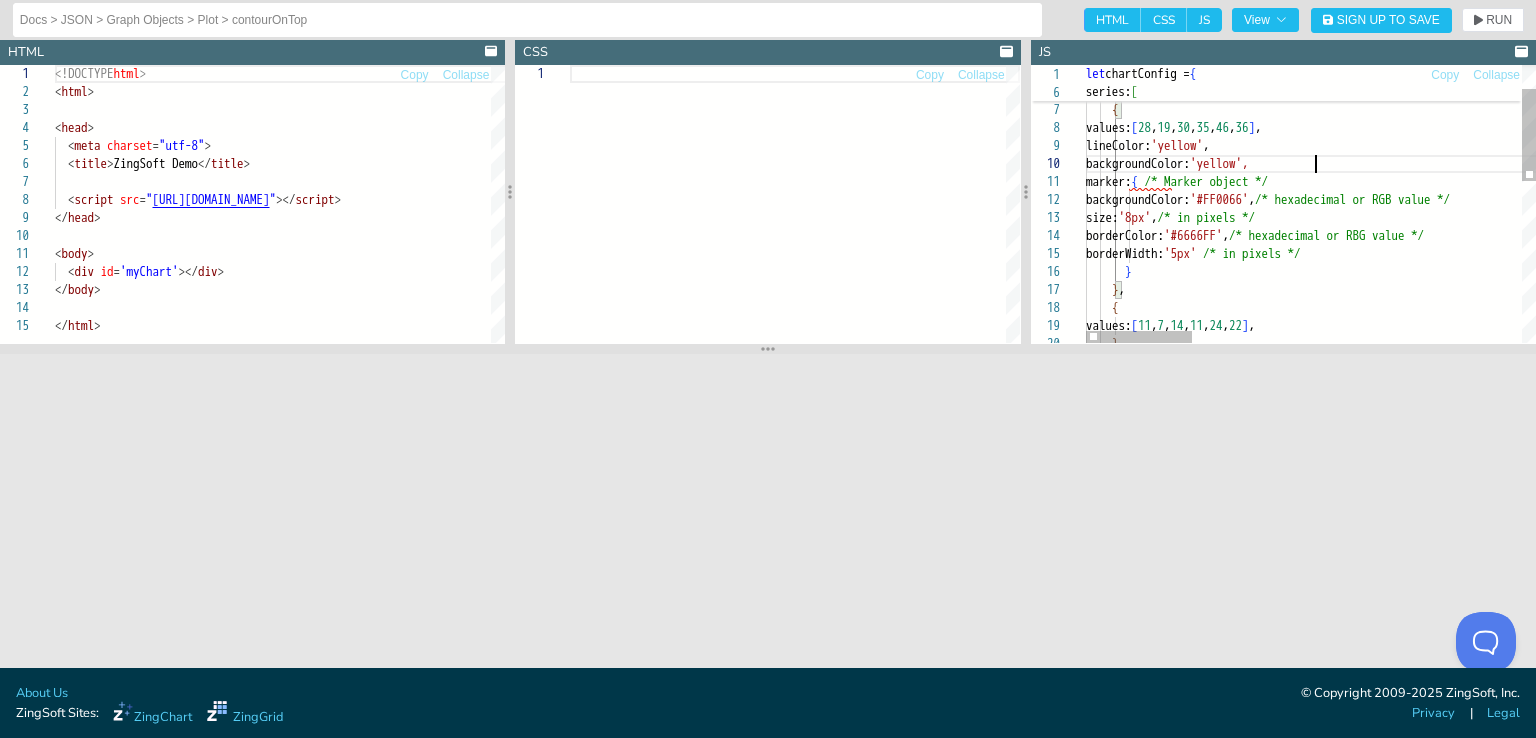 scroll, scrollTop: 162, scrollLeft: 226, axis: both 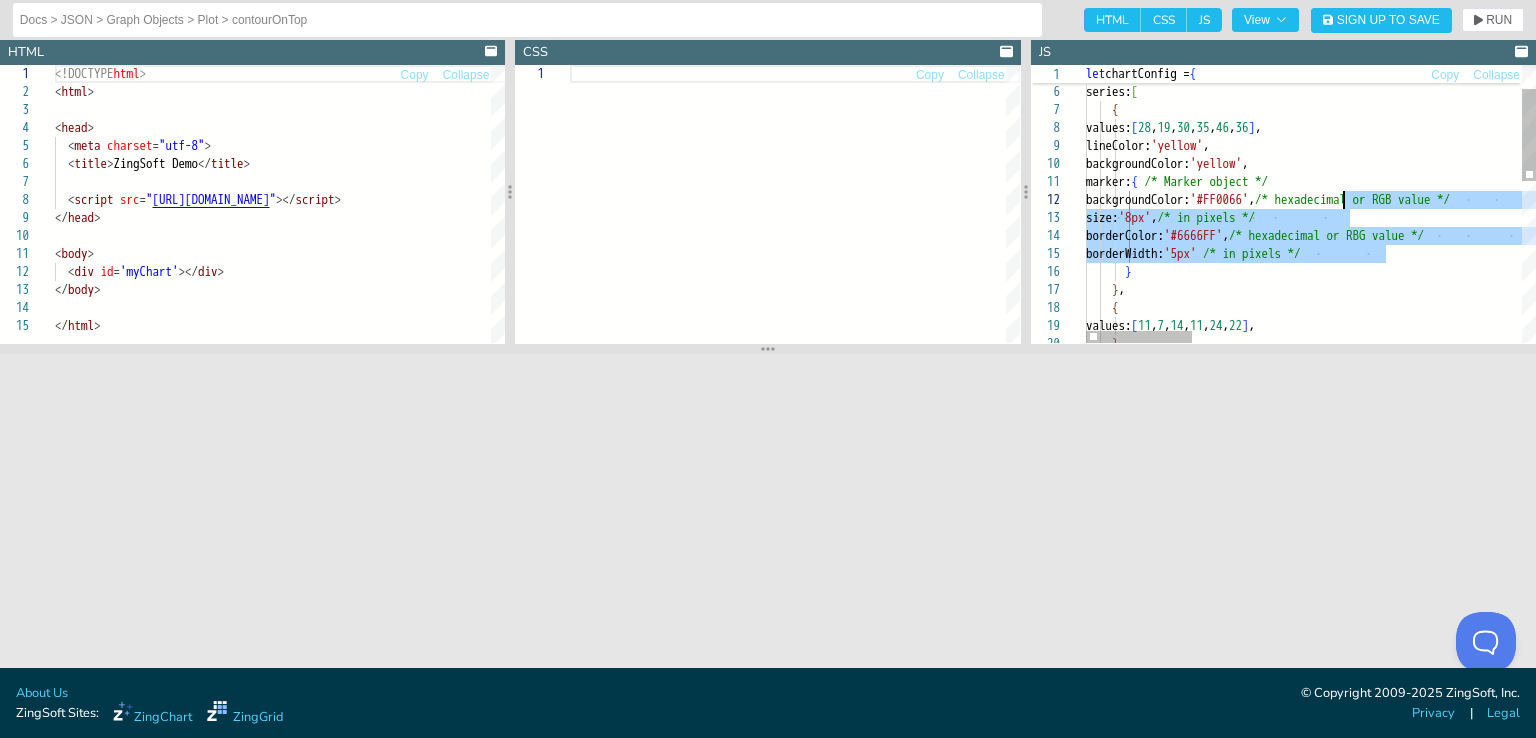 drag, startPoint x: 1396, startPoint y: 249, endPoint x: 1341, endPoint y: 201, distance: 73 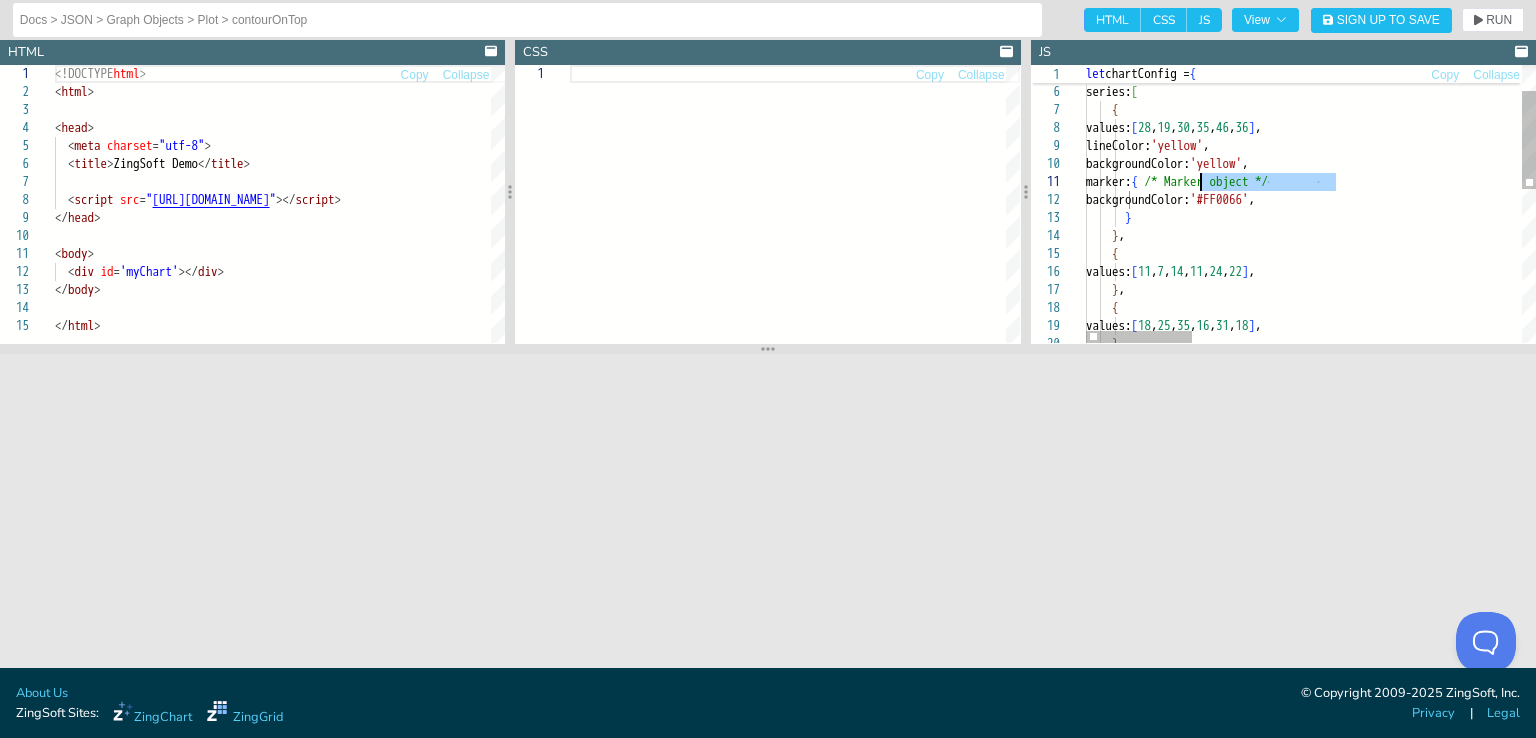 drag, startPoint x: 1340, startPoint y: 181, endPoint x: 1196, endPoint y: 181, distance: 144 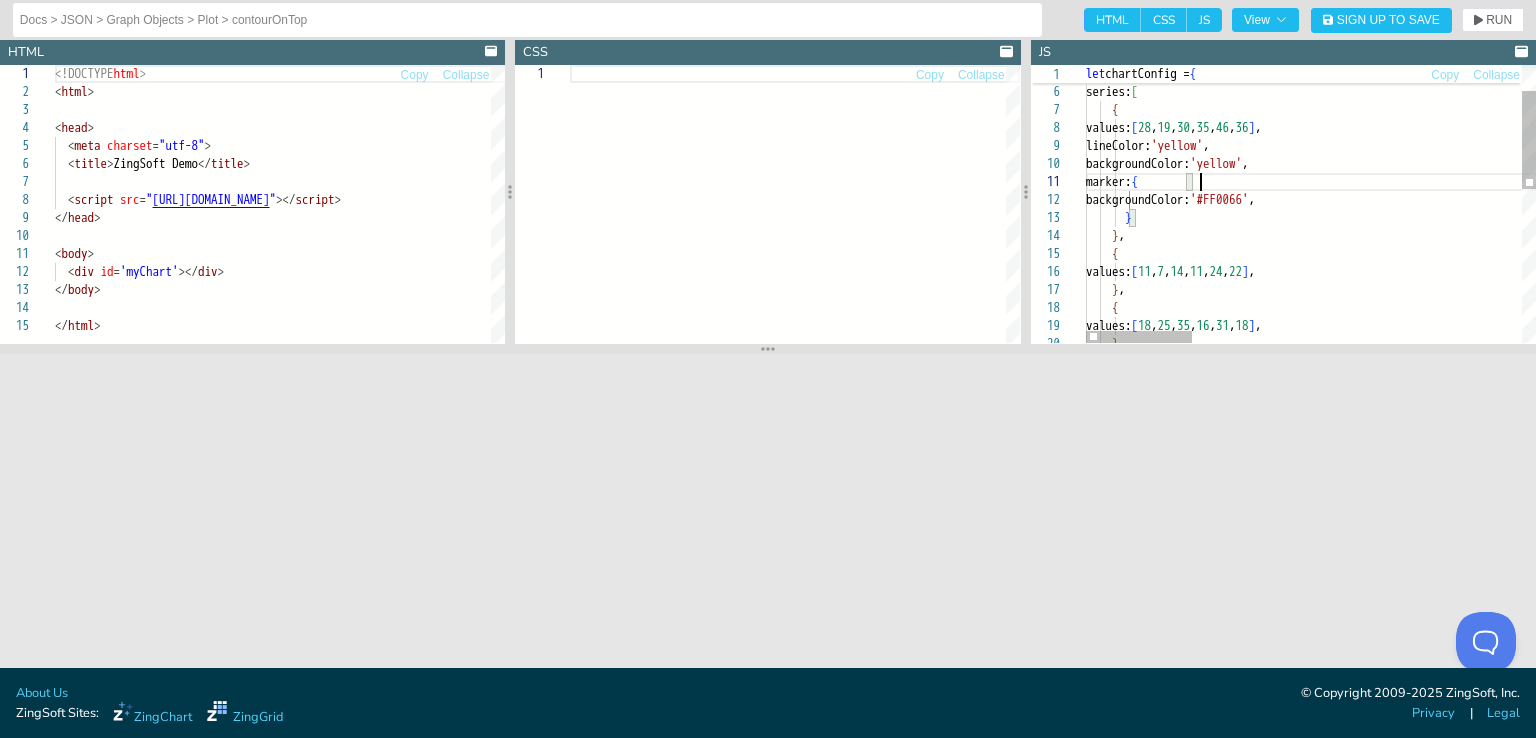 click on "series:  [      {       values:  [ 28 ,  19 ,  30 ,  35 ,  46 ,  36 ] ,       lineColor:  'yellow' ,       backgroundColor:  'yellow' ,       marker:  {           backgroundColor:  '#FF0066' ,         }      } ,      {       values:  [ 11 ,  7 ,  14 ,  11 ,  24 ,  22 ] ,      } ,    } ,      {       values:  [ 18 ,  25 ,  35 ,  16 ,  31 ,  18 ] ,      }" at bounding box center (2004, 384) 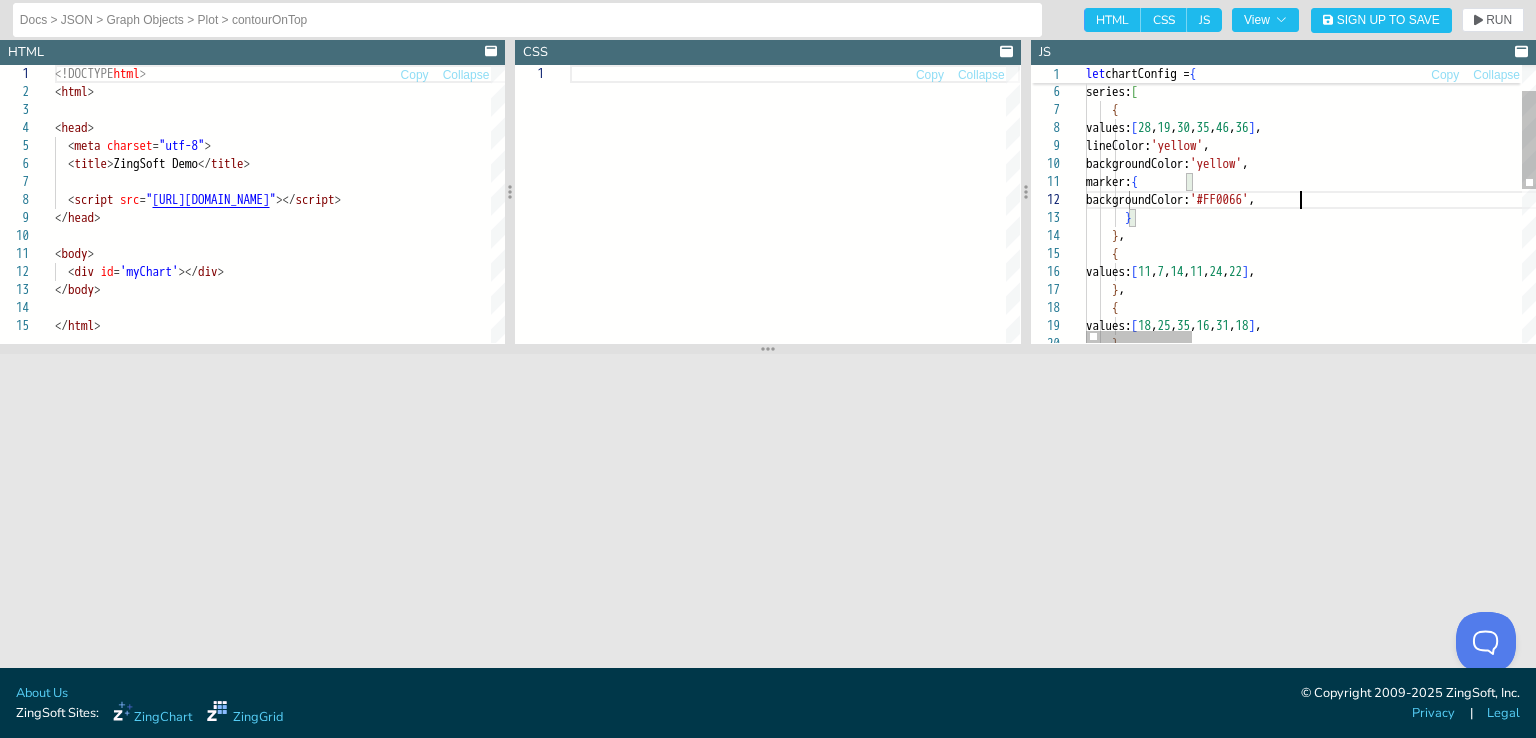 click on "series:  [      {       values:  [ 28 ,  19 ,  30 ,  35 ,  46 ,  36 ] ,       lineColor:  'yellow' ,       backgroundColor:  'yellow' ,       marker:  {           backgroundColor:  '#FF0066' ,         }      } ,      {       values:  [ 11 ,  7 ,  14 ,  11 ,  24 ,  22 ] ,      } ,    } ,      {       values:  [ 18 ,  25 ,  35 ,  16 ,  31 ,  18 ] ,      }" at bounding box center (2004, 384) 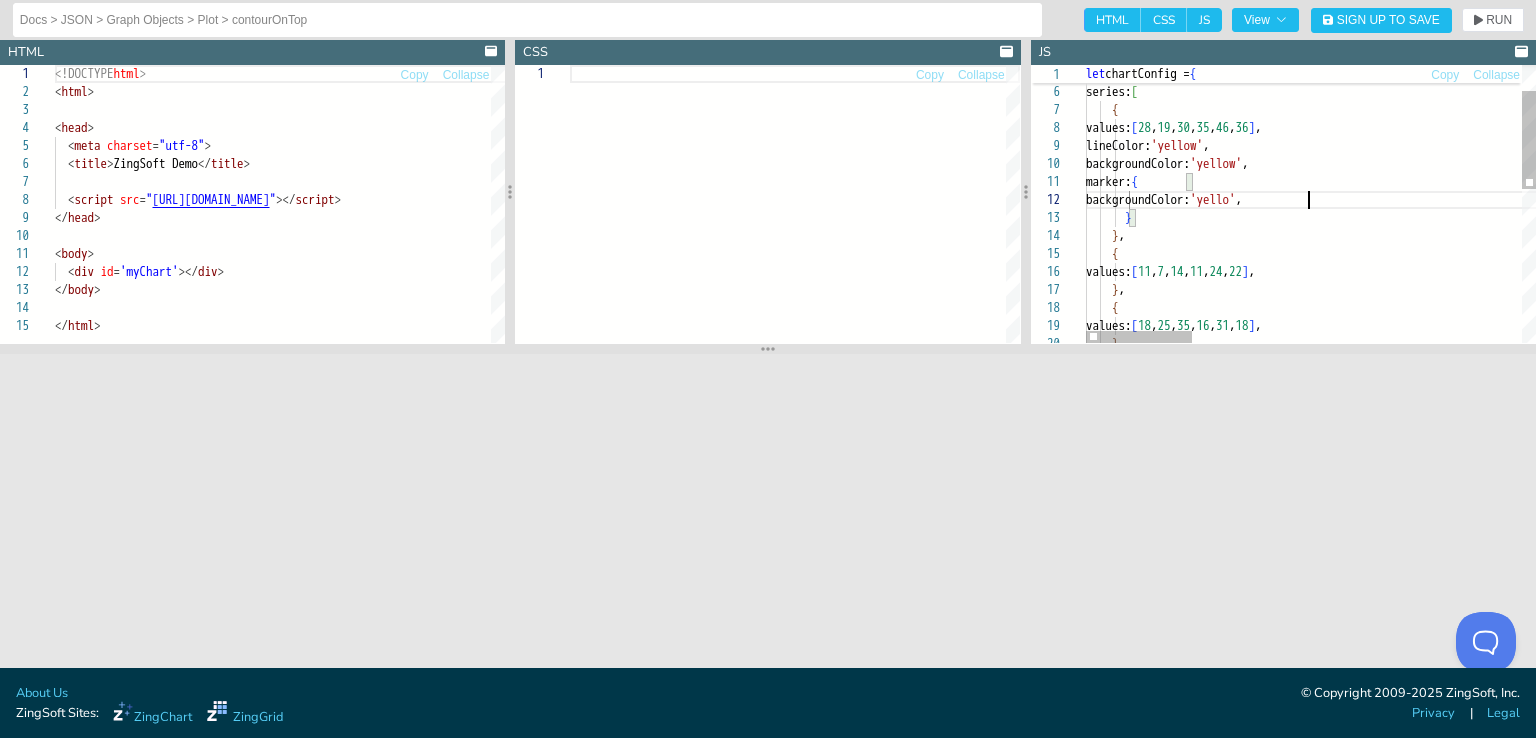 scroll, scrollTop: 33, scrollLeft: 227, axis: both 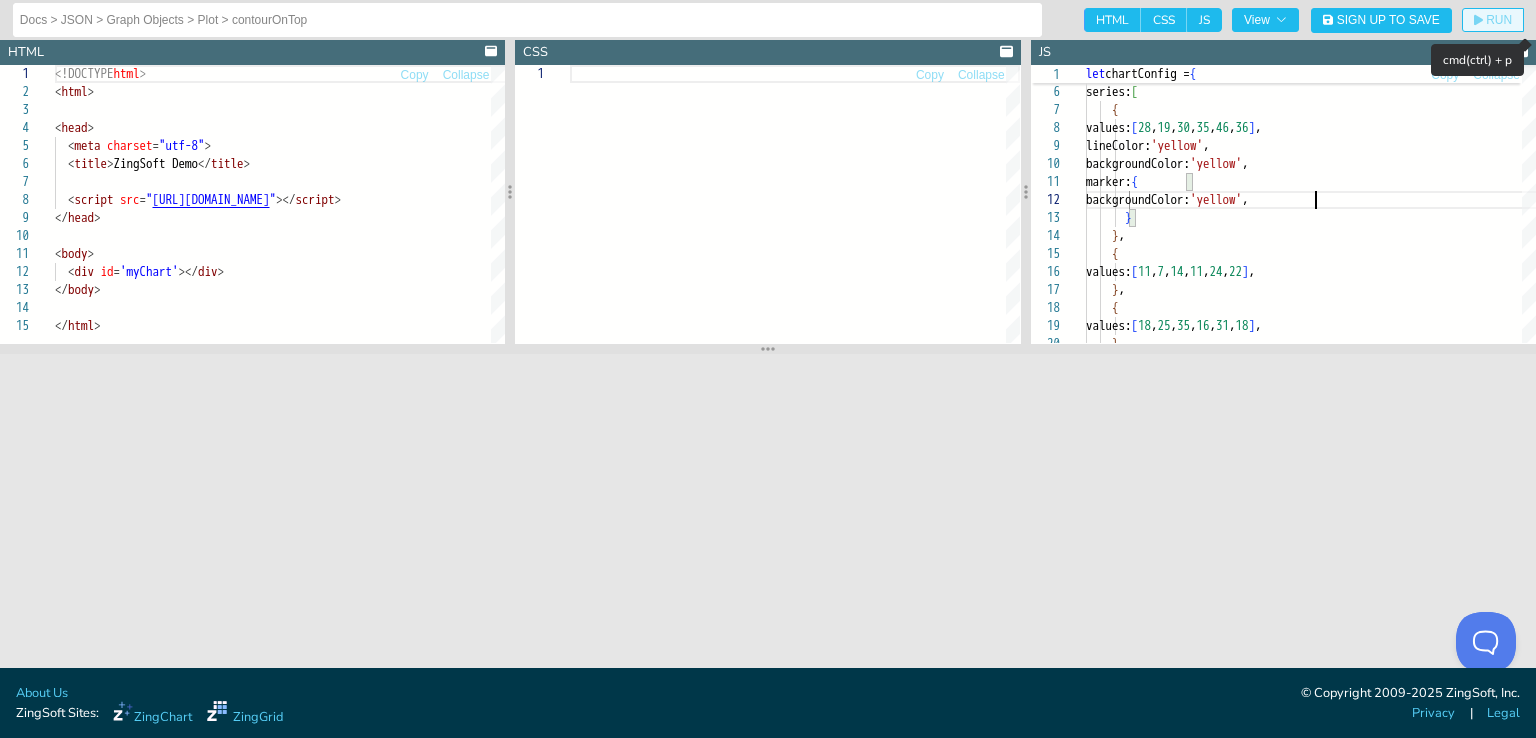 click on "RUN" 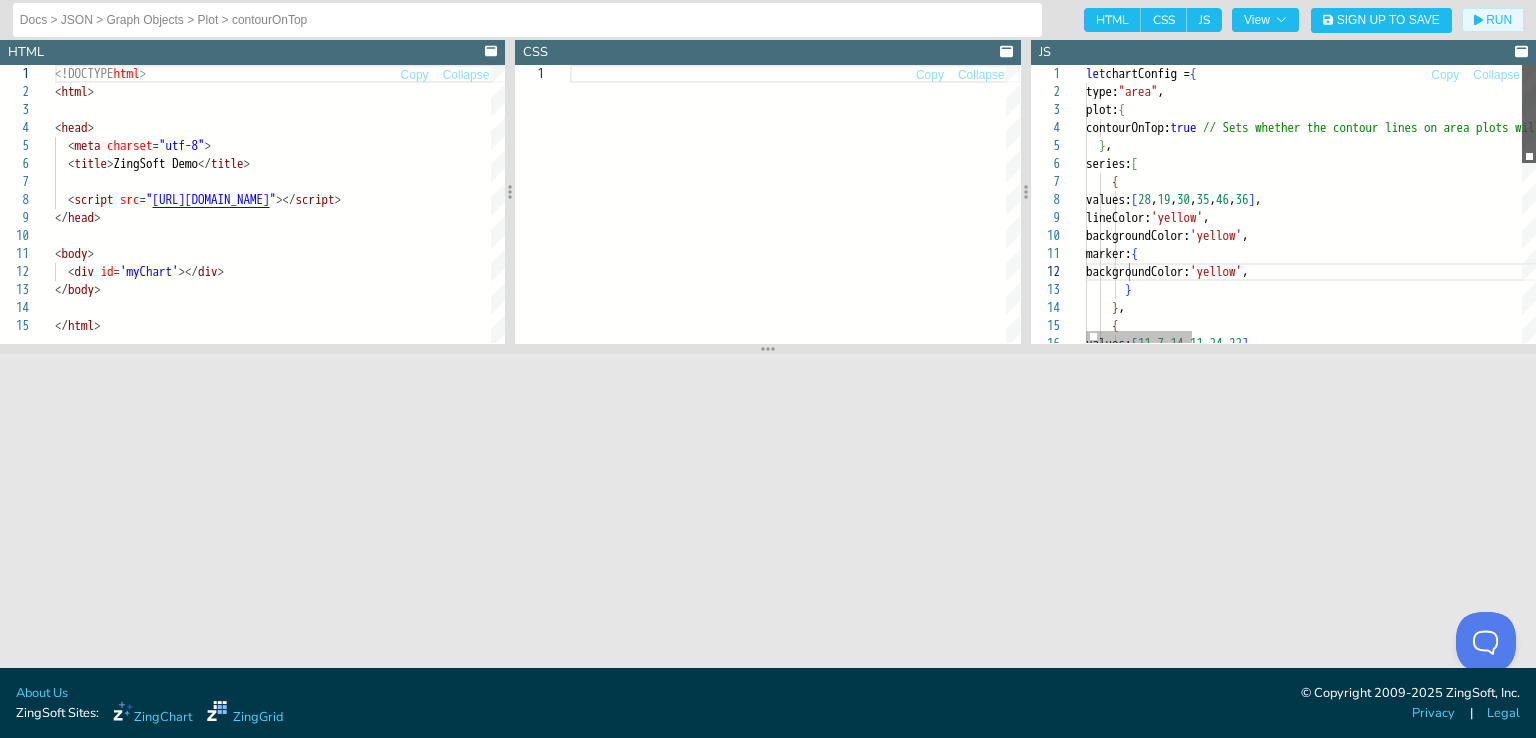 click at bounding box center (1529, 114) 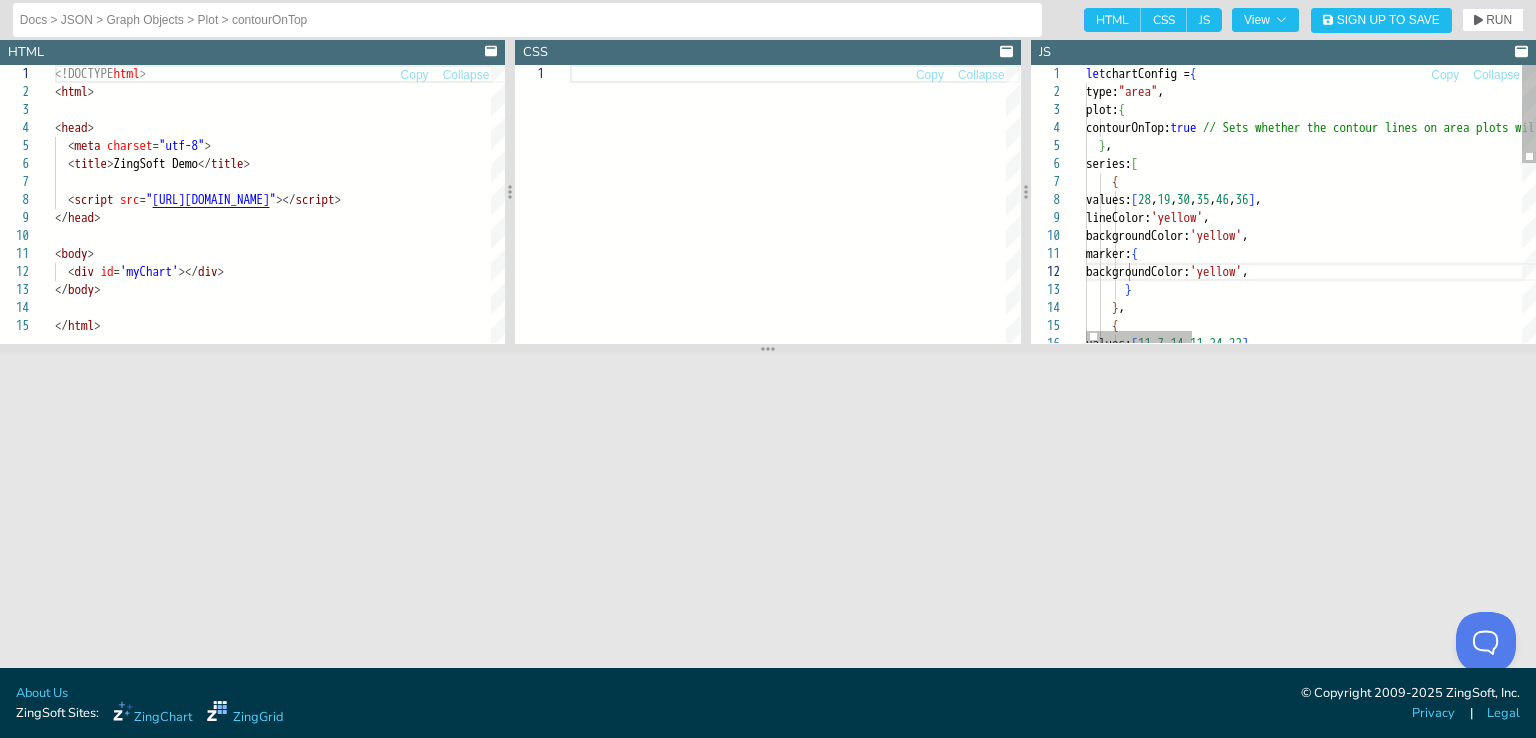 click on "series:  [      {       values:  [ 28 ,  19 ,  30 ,  35 ,  46 ,  36 ] ,       lineColor:  'yellow' ,       backgroundColor:  'yellow' ,       marker:  {           backgroundColor:  'yellow' ,         }      } ,      {       values:  [ 11 ,  7 ,  14 ,  11 ,  24 ,  22 ] ,    } ,     contourOnTop:  true   // Sets whether the contour lines on area plots wi ll be on top of all areas or will be hidden by the  next area plot on top of it. You will notice when  the attribute is set to true the lines are all se t above the shaded regions.   plot:  { let  chartConfig =  {   type:  "area" ," at bounding box center (2004, 456) 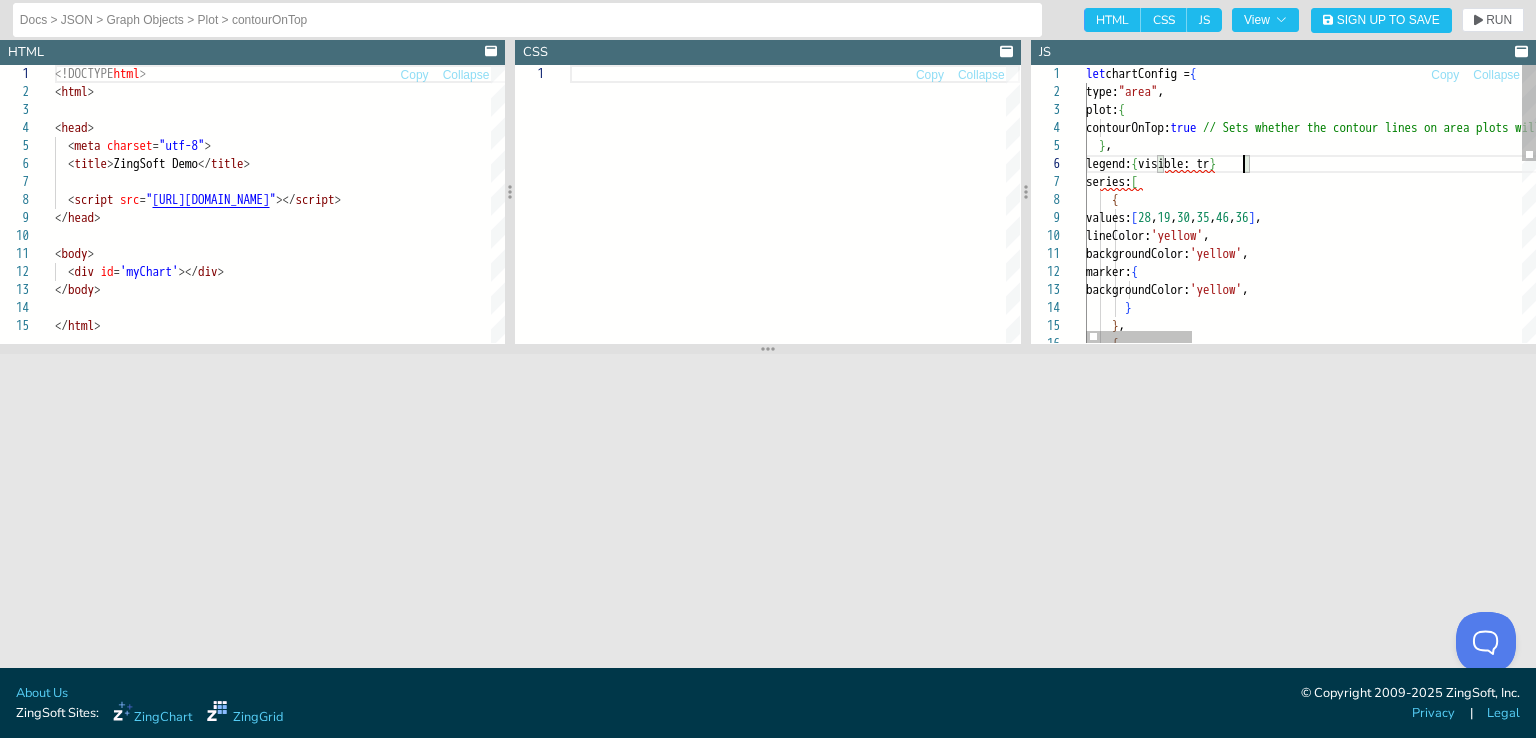 scroll, scrollTop: 90, scrollLeft: 171, axis: both 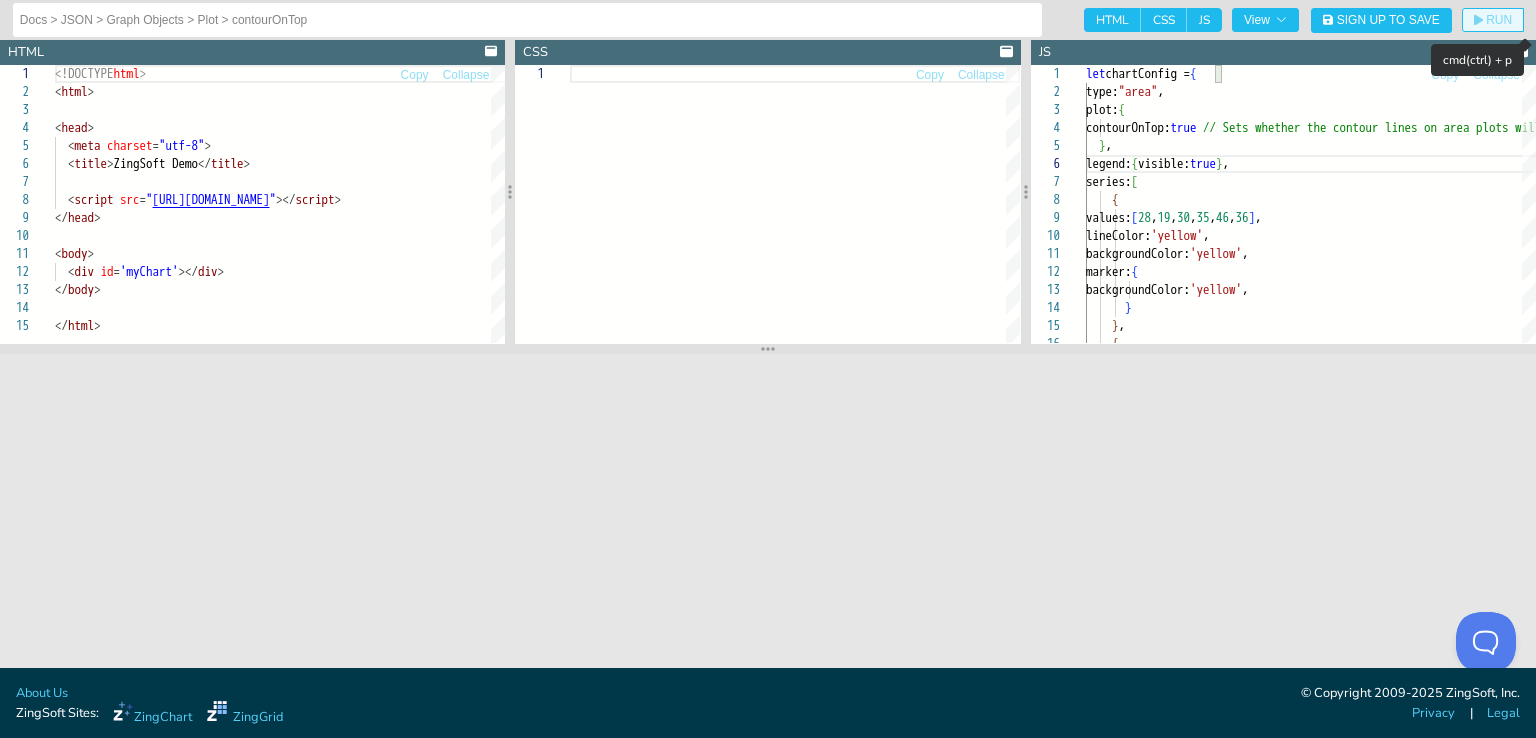 type on "let chartConfig = {
type: "area",
plot: {
contourOnTop: true // Sets whether the contour lines on area plots will be on top of all areas or will be hidden by the next area plot on top of it. You will notice when the attribute is set to true the lines are all set above the shaded regions.
},
legend: {visible: true},
series: [
{
values: [28, 19, 30, 35, 46, 36],
lineColor: 'yellow'," 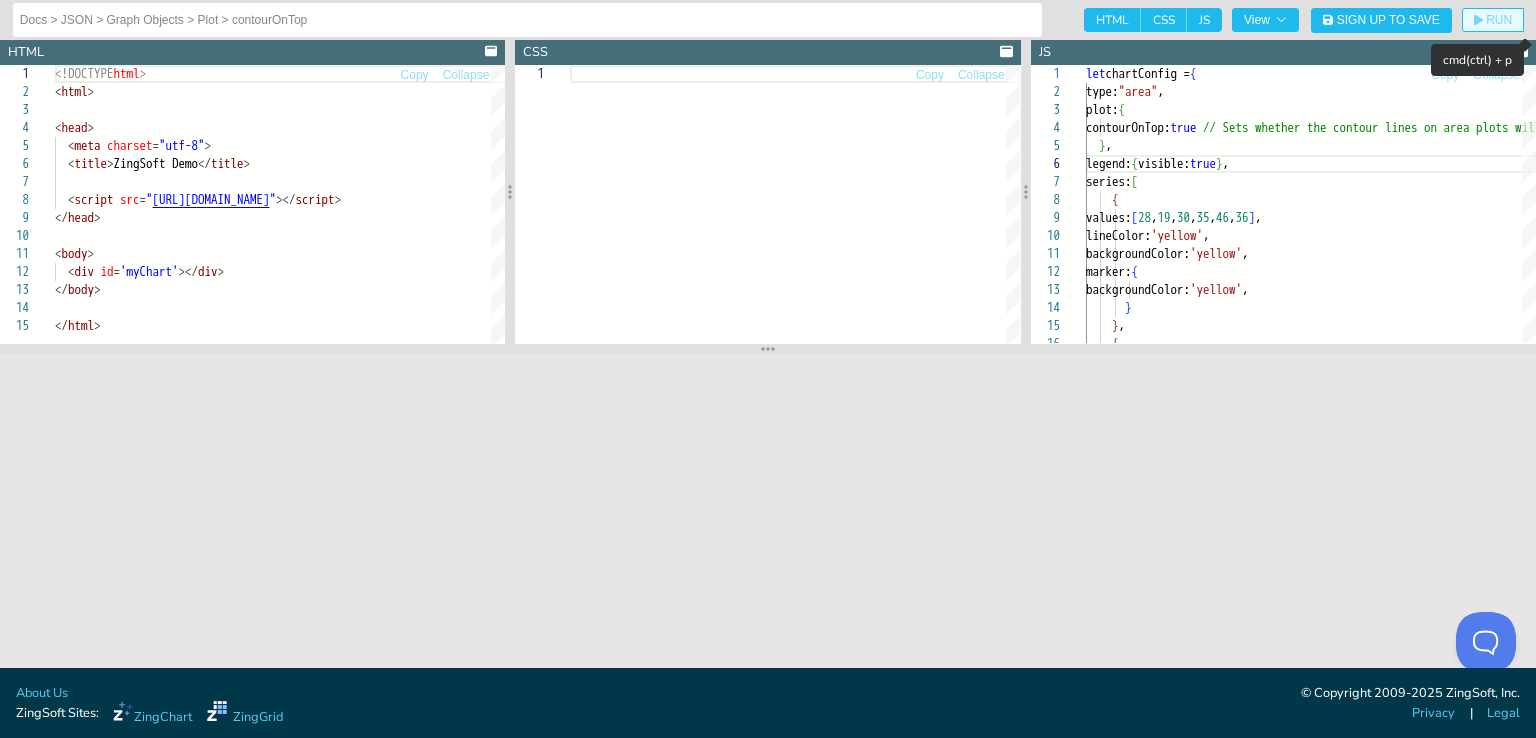 click on "RUN" 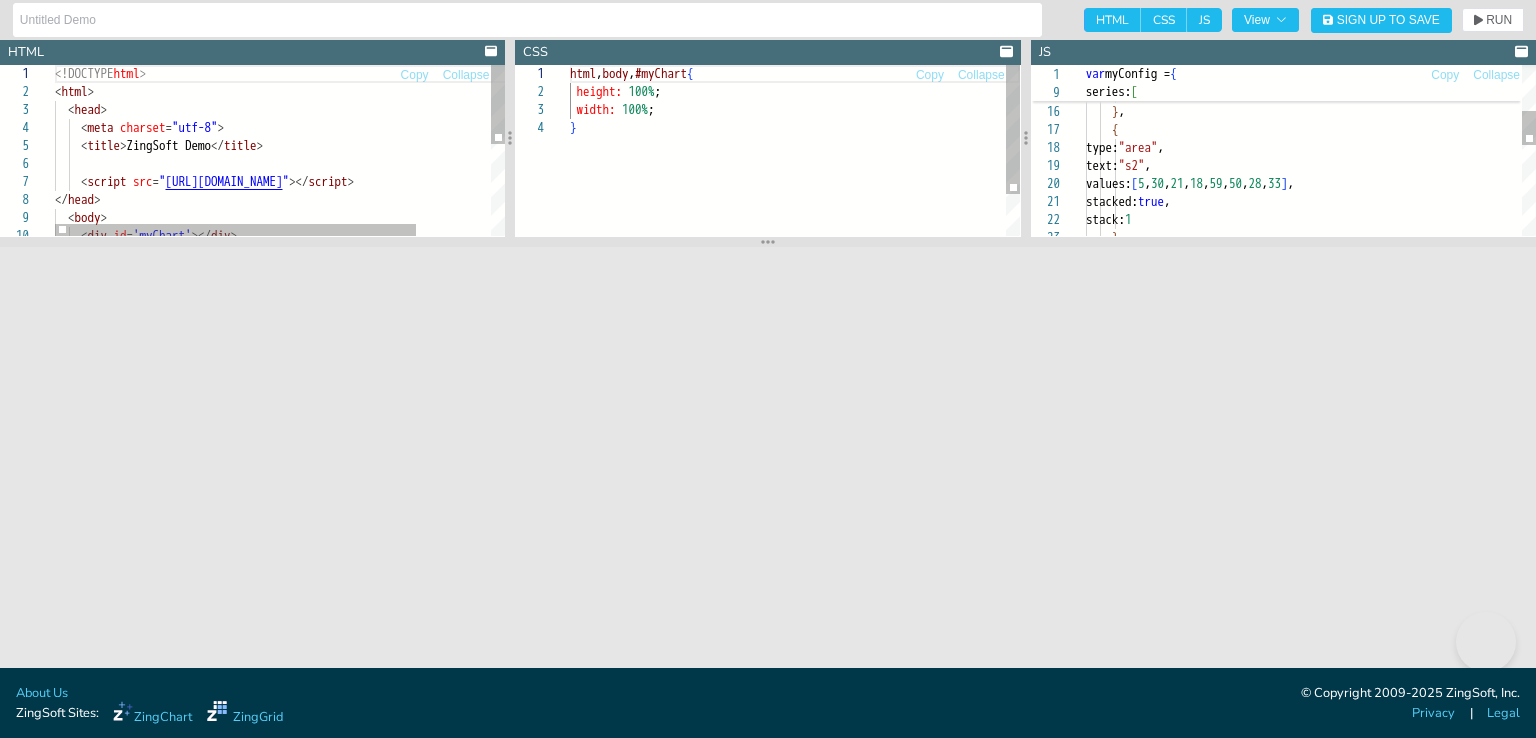 scroll, scrollTop: 0, scrollLeft: 0, axis: both 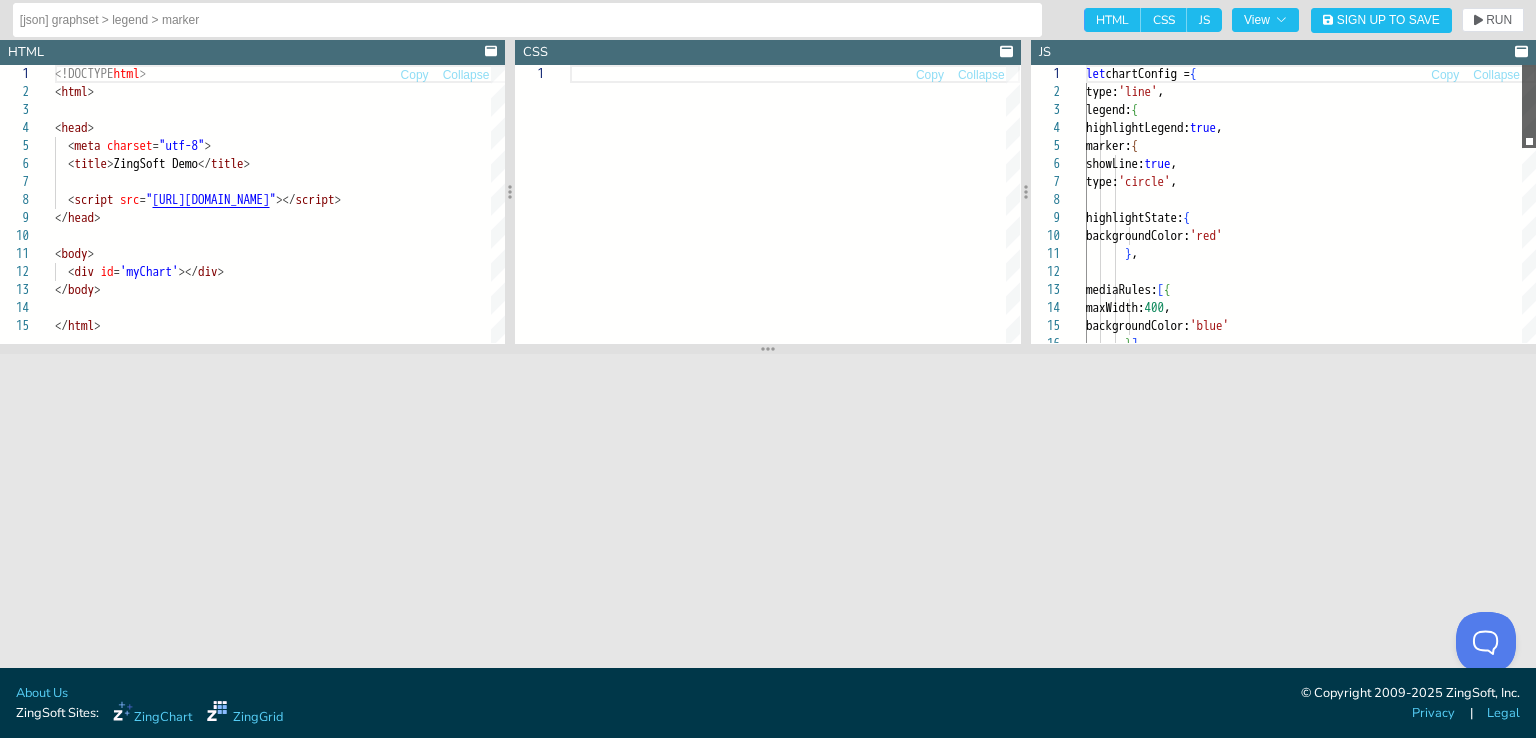 click at bounding box center (1529, 106) 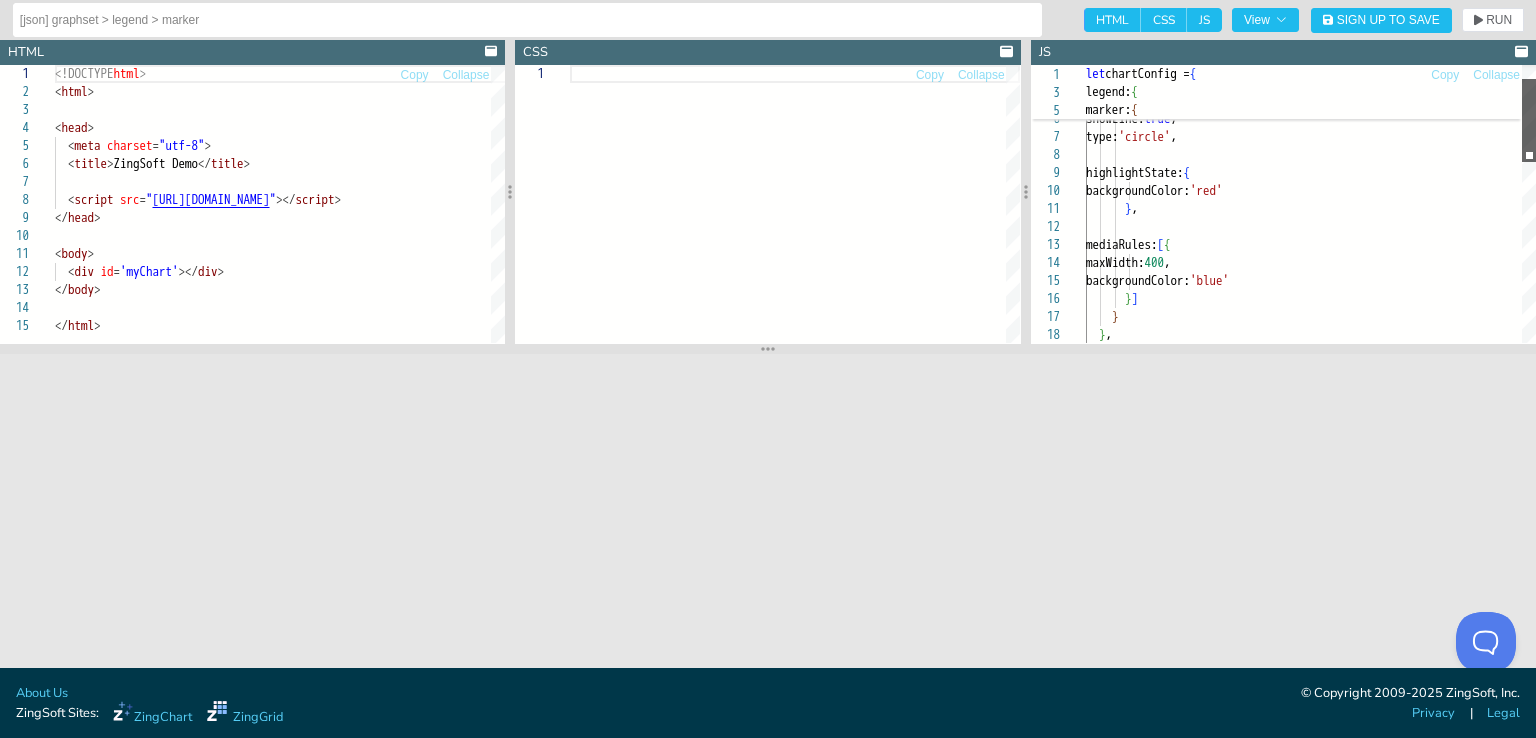 click at bounding box center [1529, 120] 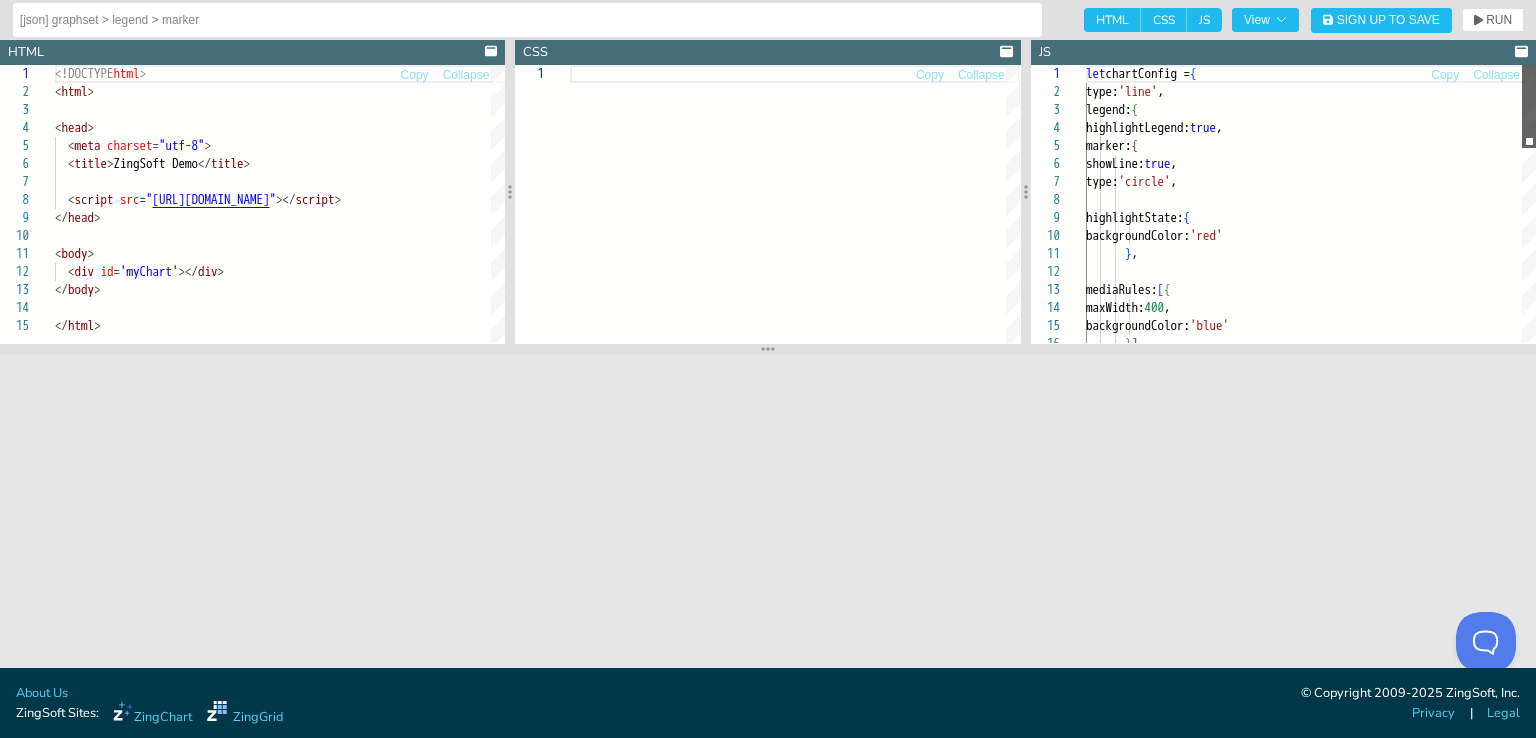 click at bounding box center (1529, 106) 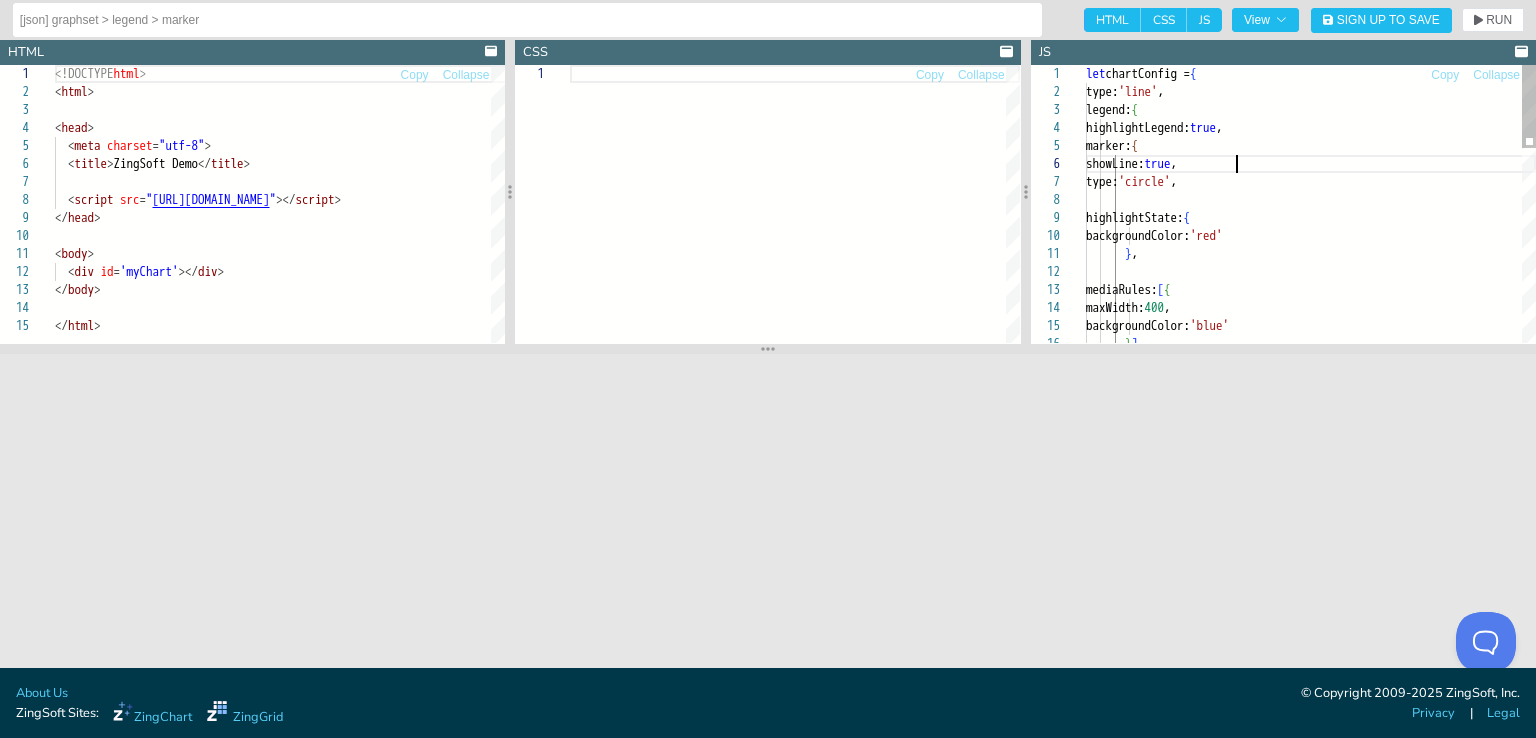 scroll, scrollTop: 0, scrollLeft: 0, axis: both 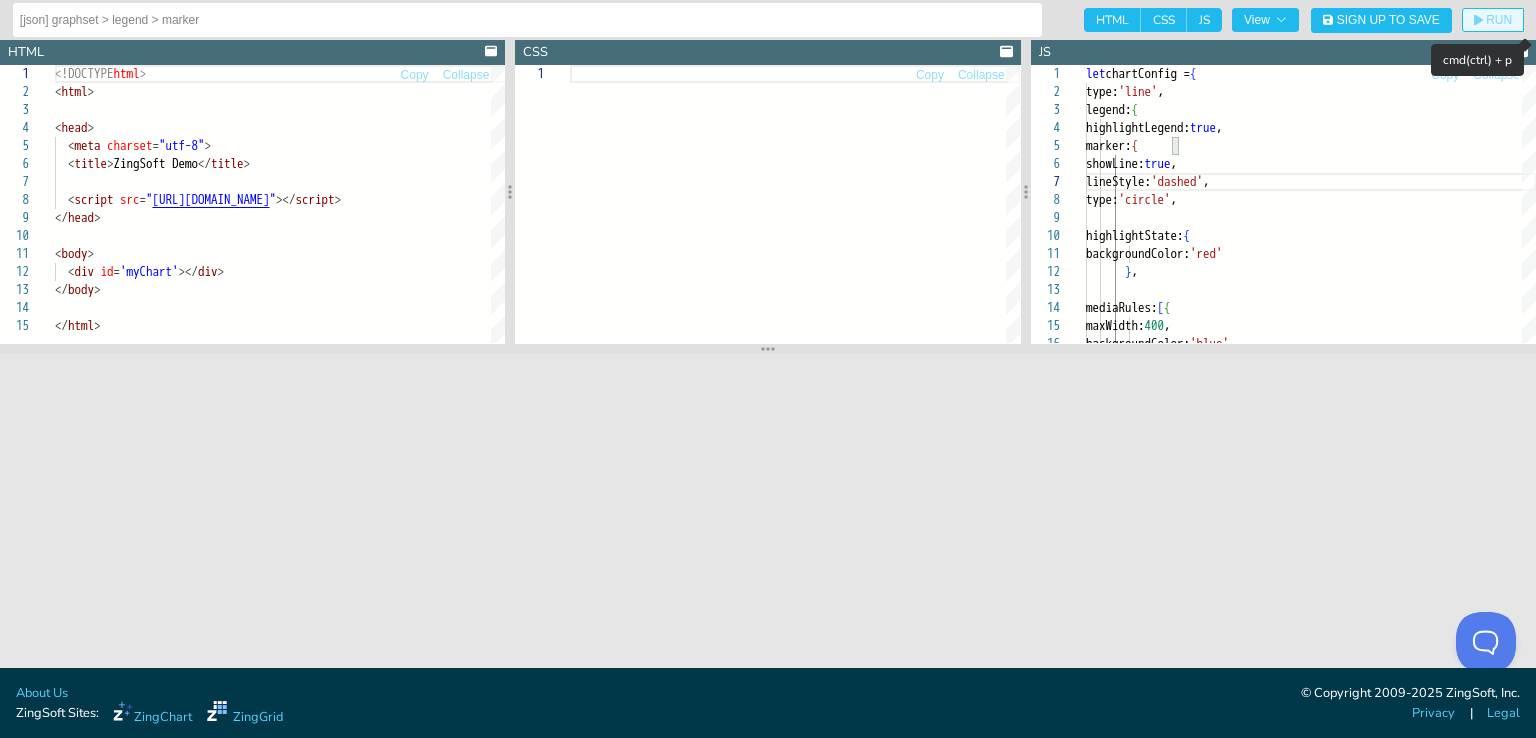 click on "RUN" 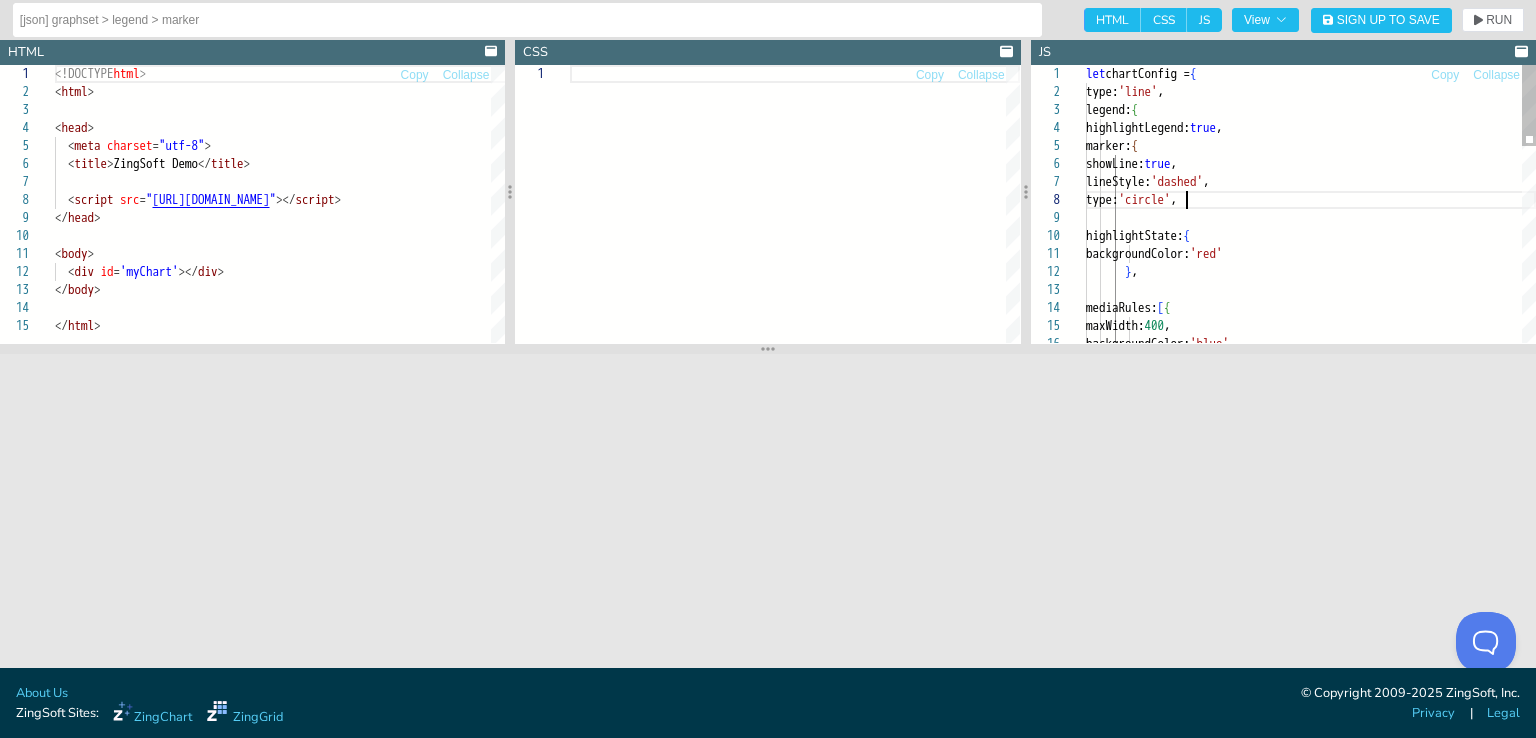 click on "backgroundColor:  'blue'         maxWidth:  400 ,       mediaRules:  [ {        } ,         backgroundColor:  'red'       highlightState:  {       type:  'circle' ,     marker:  {       showLine:  true ,     highlightLegend:  true ,   legend:  {   type:  'line' , let  chartConfig =  {       lineStyle:  'dashed' ," at bounding box center [1311, 537] 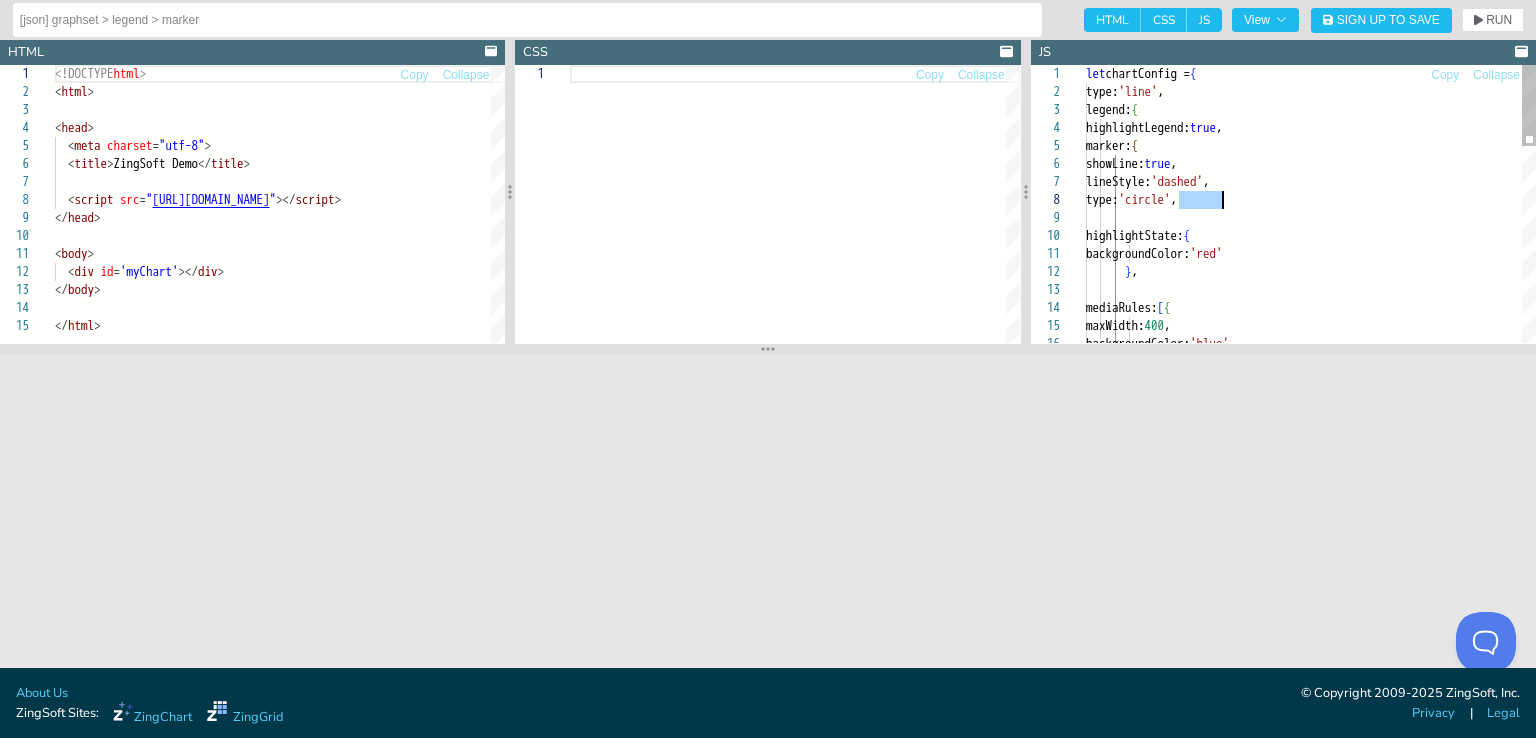 click on "backgroundColor:  'blue'         maxWidth:  400 ,       mediaRules:  [ {        } ,         backgroundColor:  'red'       highlightState:  {       type:  'circle' ,     marker:  {       showLine:  true ,     highlightLegend:  true ,   legend:  {   type:  'line' , let  chartConfig =  {       lineStyle:  'dashed' ," at bounding box center [1311, 537] 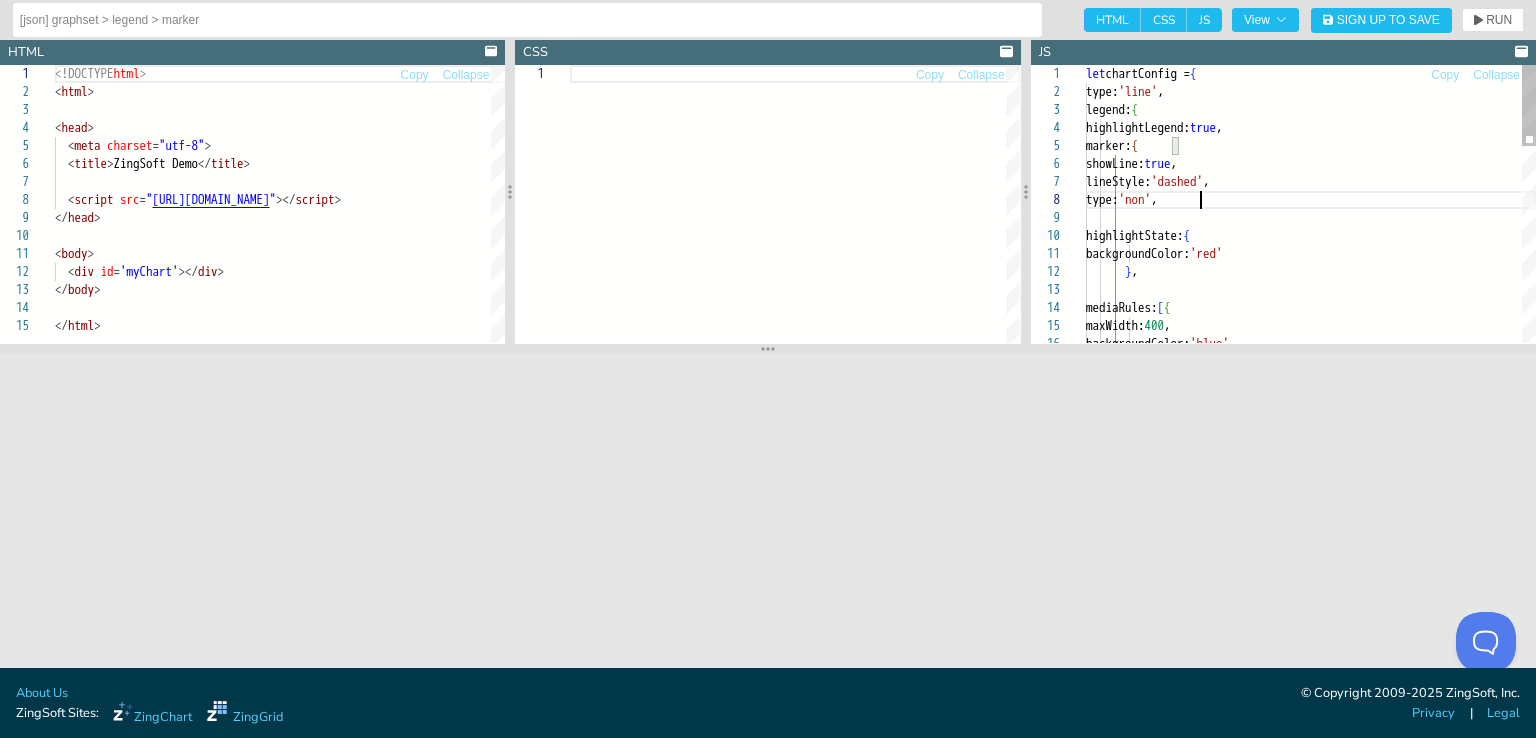 scroll, scrollTop: 126, scrollLeft: 120, axis: both 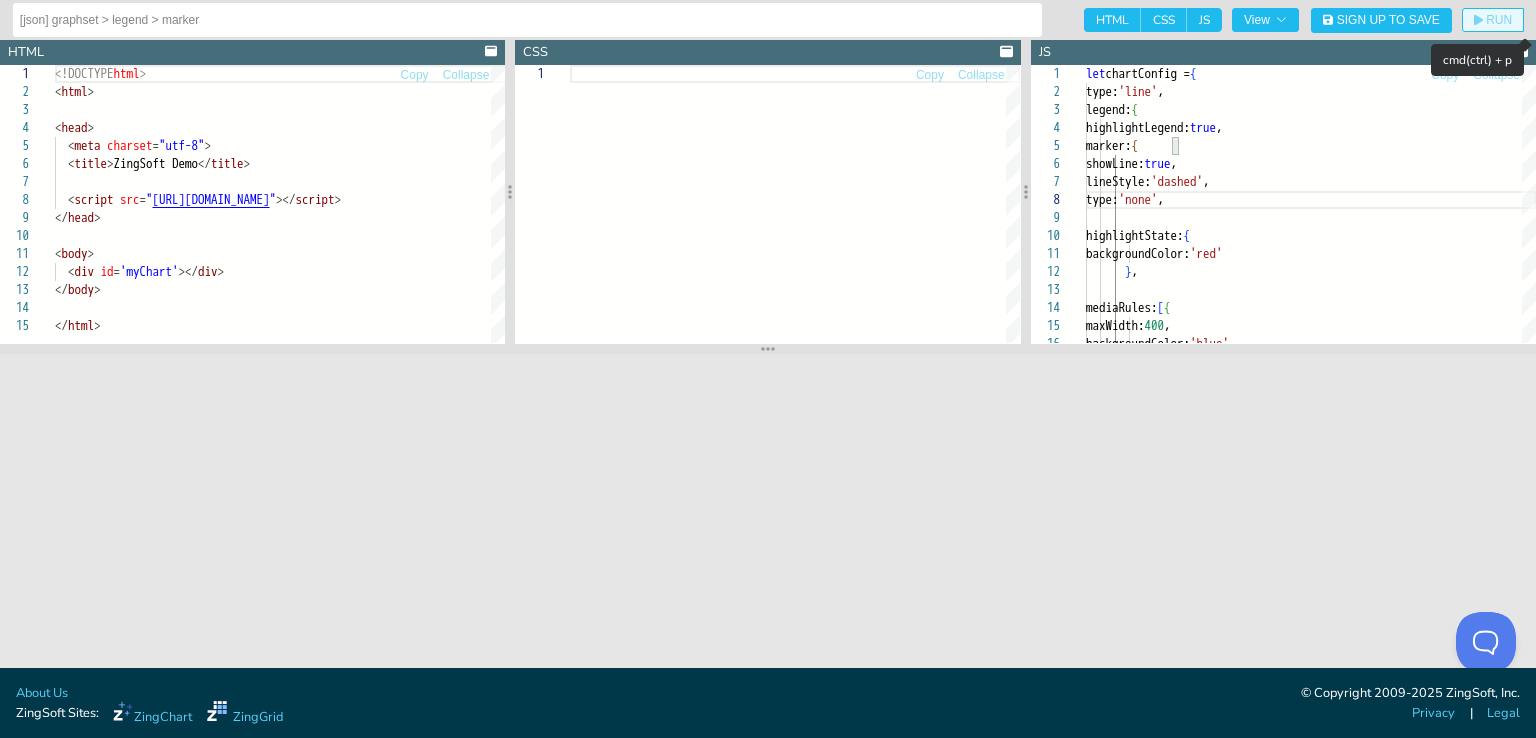click on "RUN" 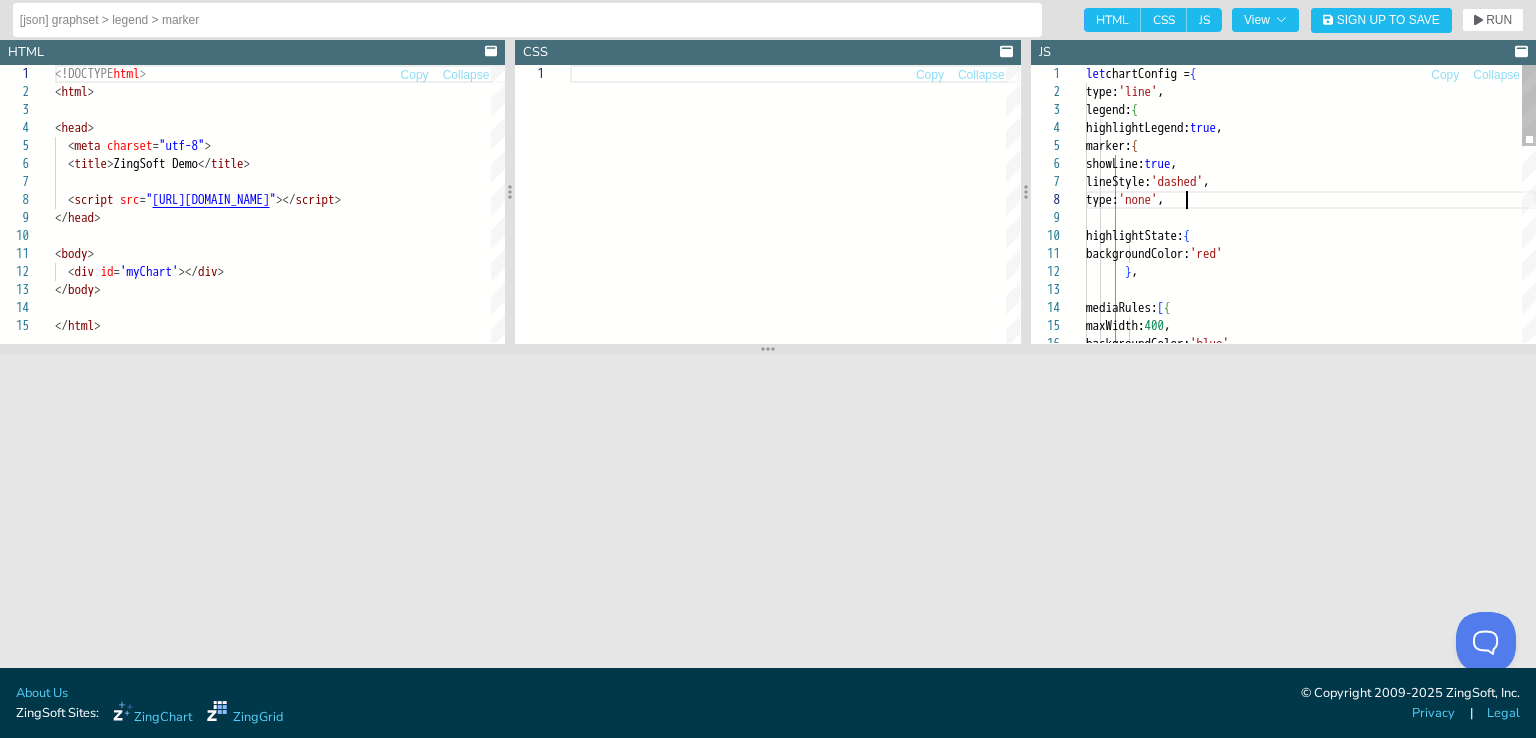 click on "backgroundColor:  'blue'         maxWidth:  400 ,       mediaRules:  [ {        } ,         backgroundColor:  'red'       highlightState:  {       type:  'none' ,     marker:  {       showLine:  true ,     highlightLegend:  true ,   legend:  {   type:  'line' , let  chartConfig =  {       lineStyle:  'dashed' ," at bounding box center [1311, 537] 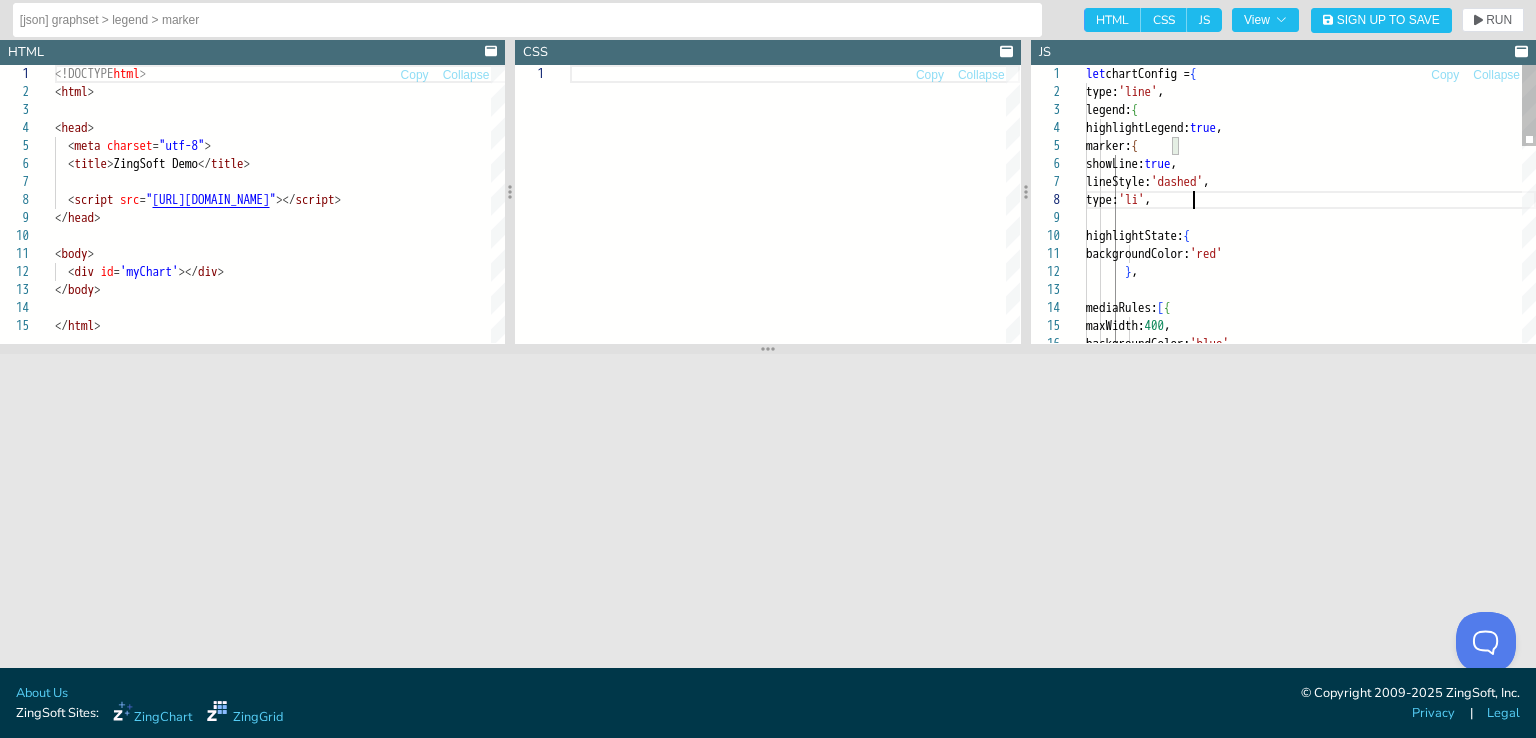 scroll, scrollTop: 126, scrollLeft: 120, axis: both 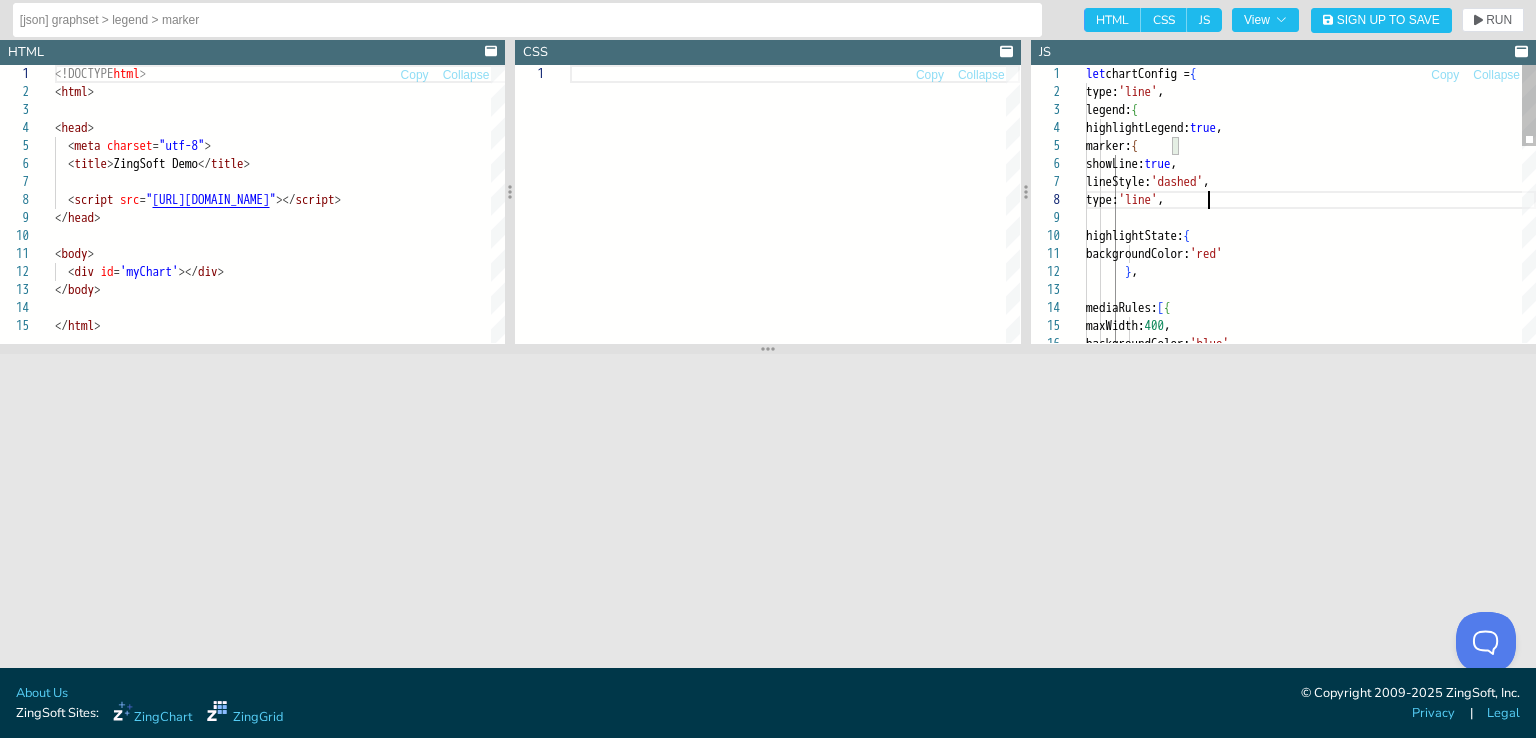 click on "backgroundColor:  'blue'         maxWidth:  400 ,       mediaRules:  [ {        } ,         backgroundColor:  'red'       highlightState:  {       type:  'line' ,     marker:  {       showLine:  true ,     highlightLegend:  true ,   legend:  {   type:  'line' , let  chartConfig =  {       lineStyle:  'dashed' ," at bounding box center [1311, 537] 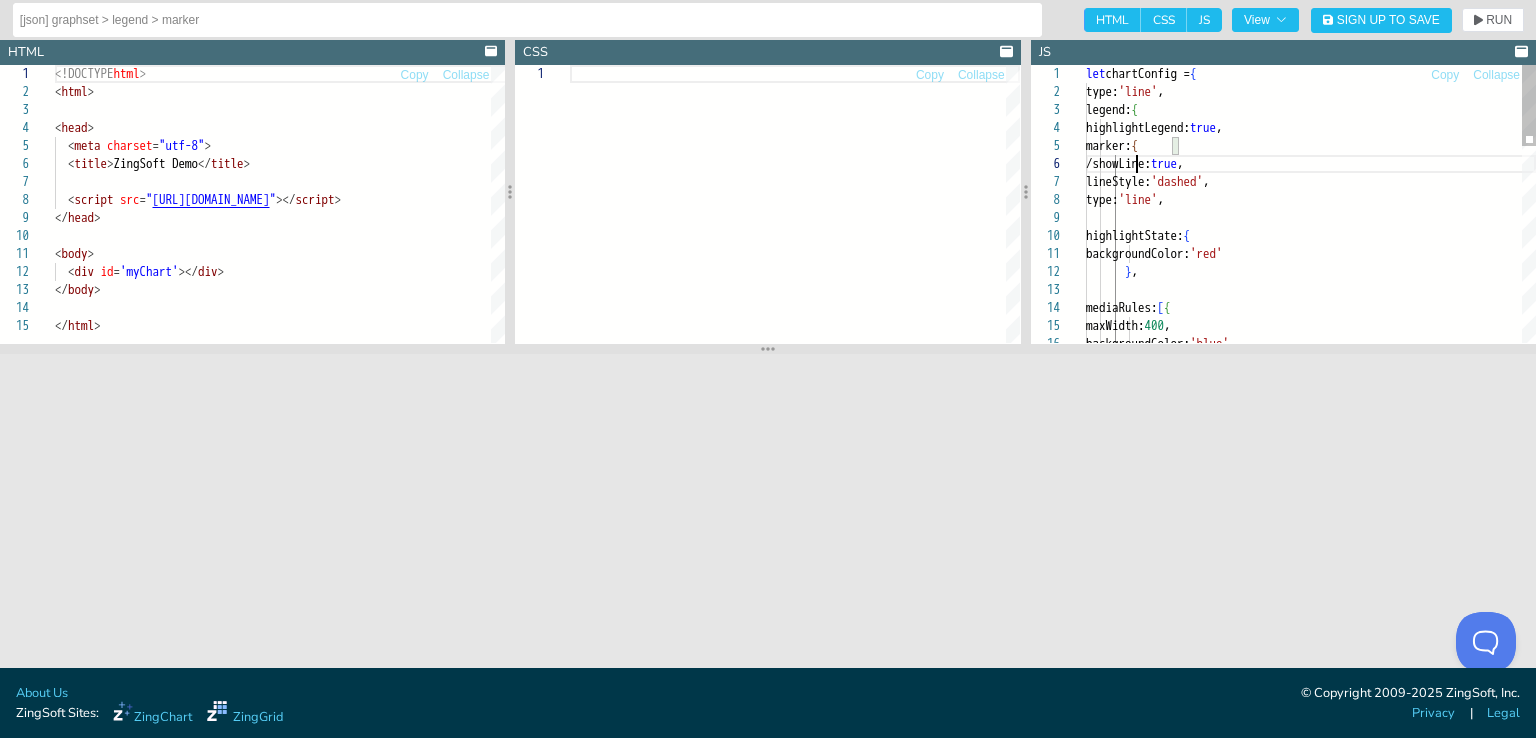 scroll, scrollTop: 105, scrollLeft: 56, axis: both 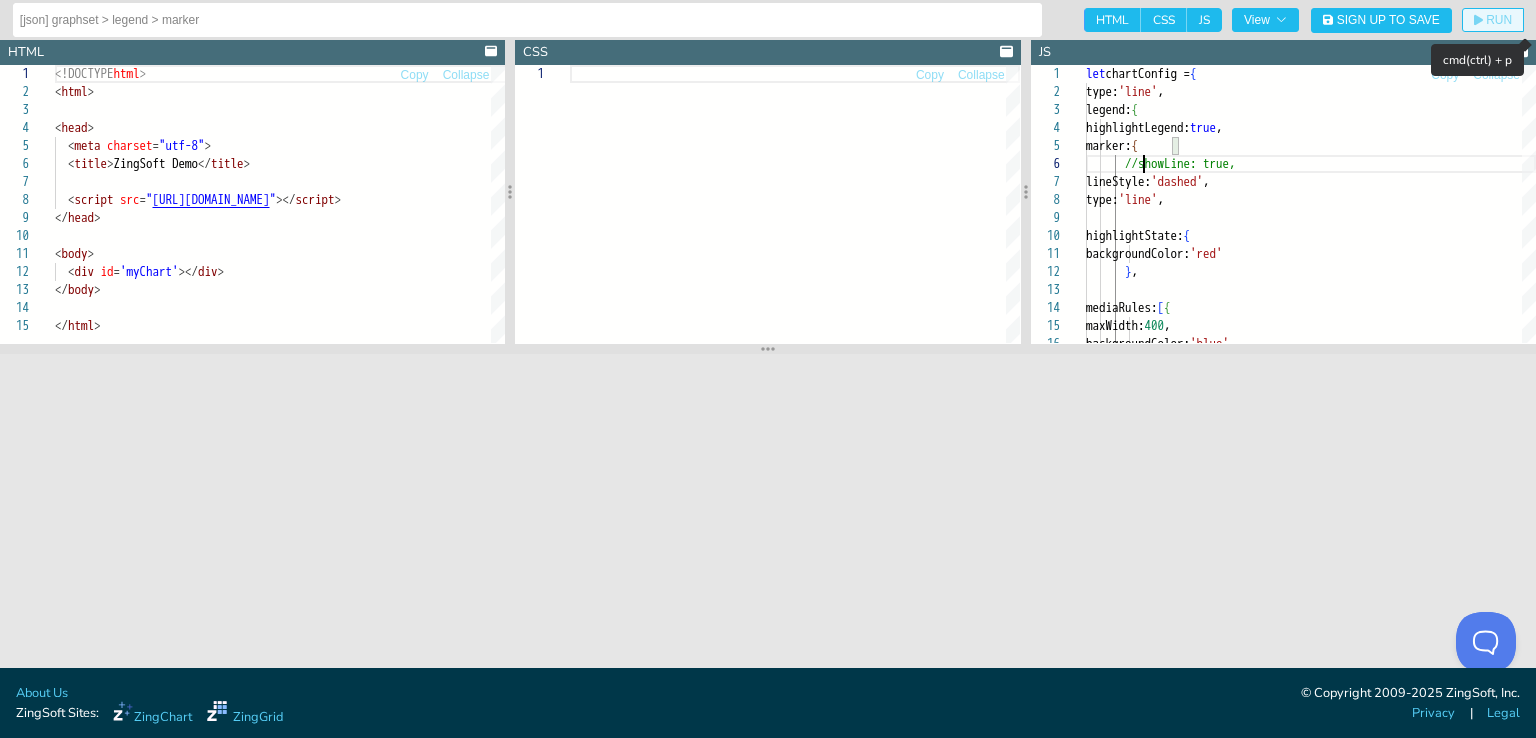 click 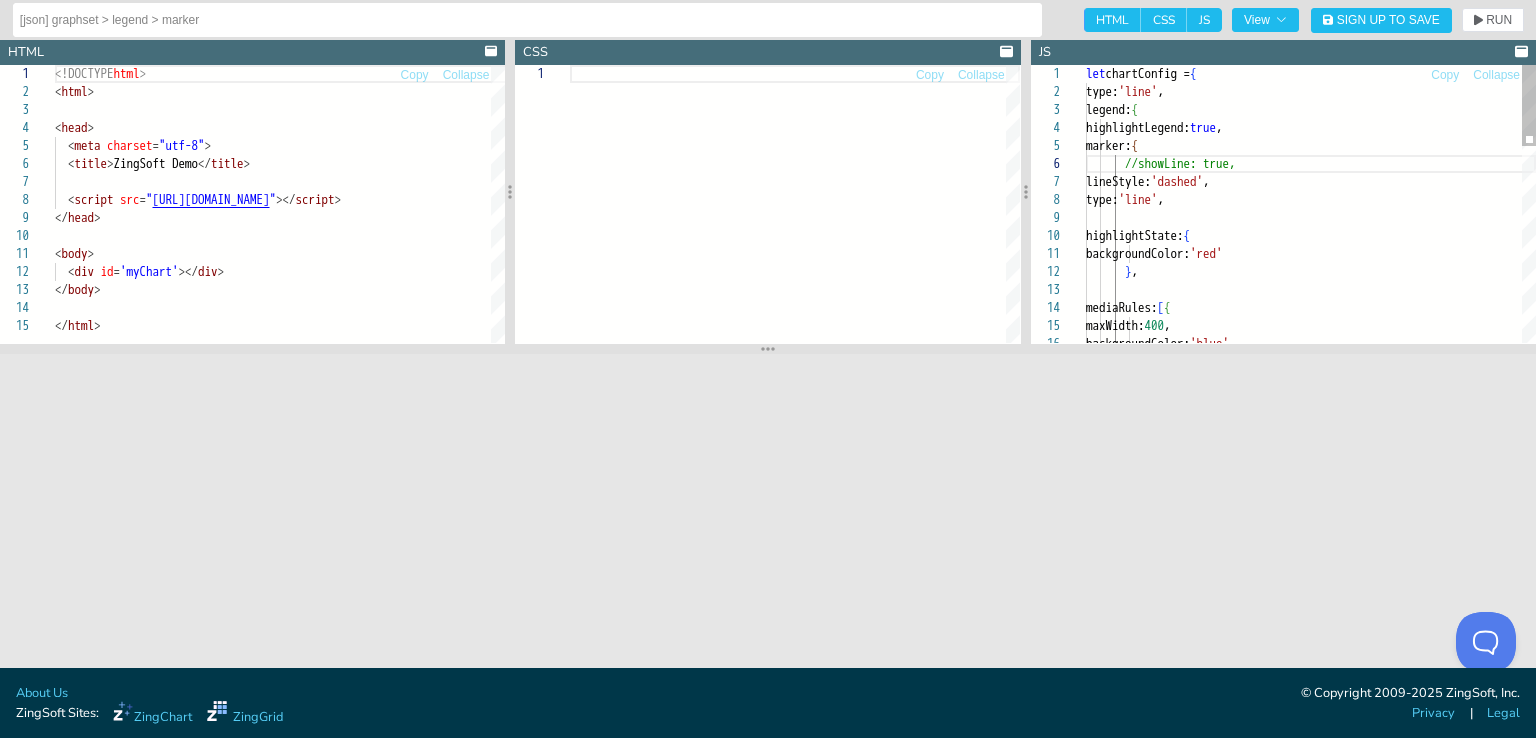 click on "backgroundColor:  'blue'         maxWidth:  400 ,       mediaRules:  [ {        } ,         backgroundColor:  'red'       highlightState:  {       type:  'line' ,     marker:  {        //showLine: true,     highlightLegend:  true ,   legend:  {   type:  'line' , let  chartConfig =  {       lineStyle:  'dashed' ," at bounding box center (1311, 537) 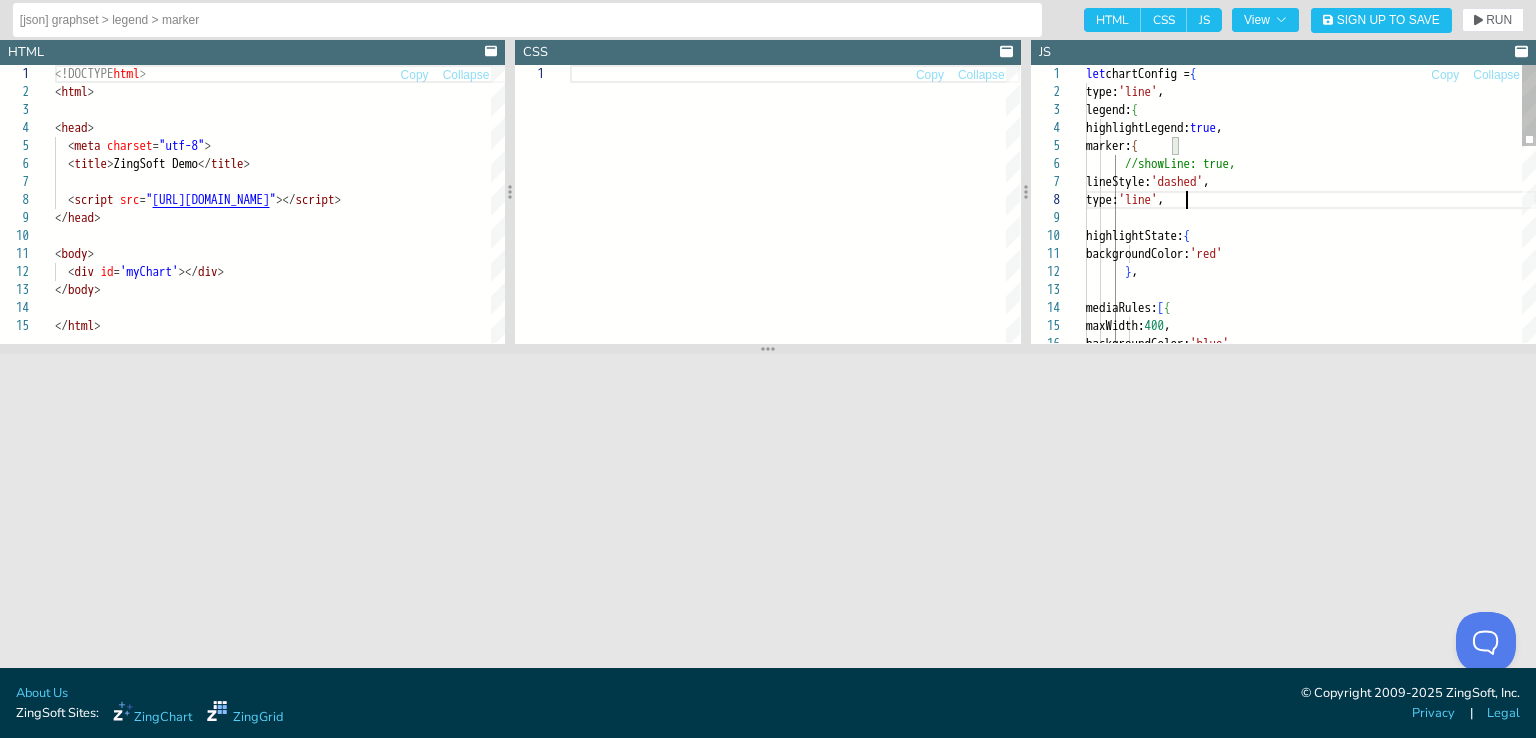 click on "backgroundColor:  'blue'         maxWidth:  400 ,       mediaRules:  [ {        } ,         backgroundColor:  'red'       highlightState:  {       type:  'line' ,     marker:  {        //showLine: true,     highlightLegend:  true ,   legend:  {   type:  'line' , let  chartConfig =  {       lineStyle:  'dashed' ," at bounding box center (1311, 537) 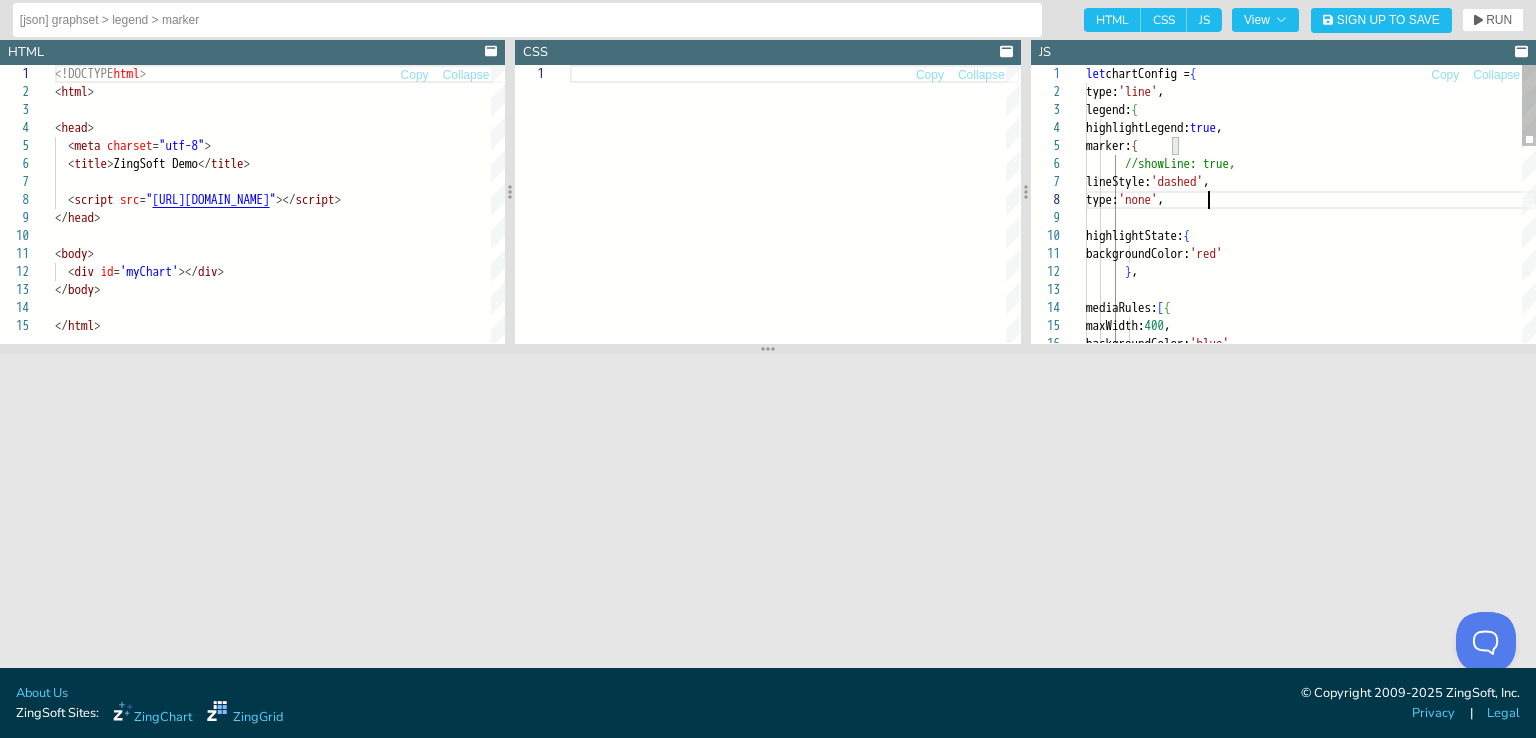 scroll, scrollTop: 126, scrollLeft: 120, axis: both 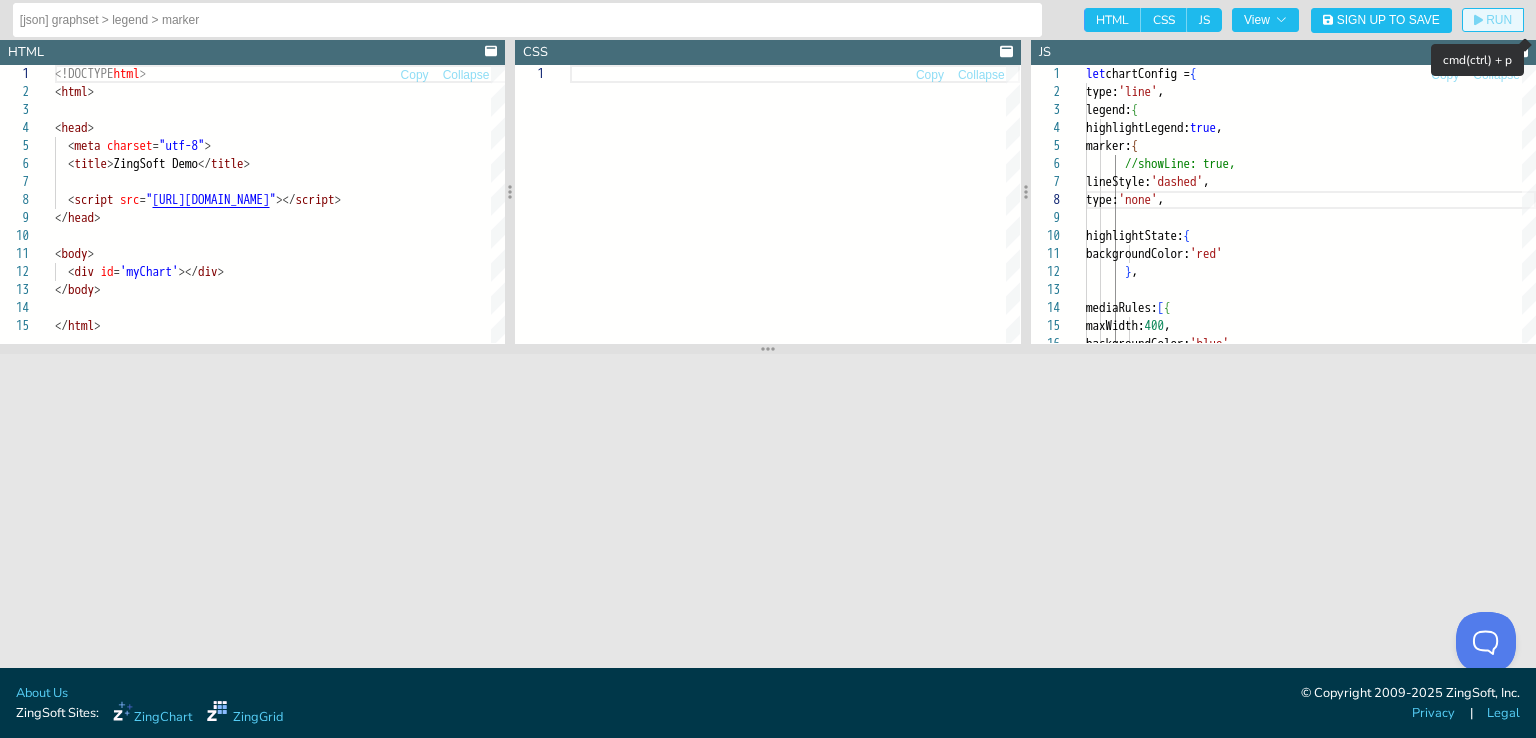 click on "RUN" 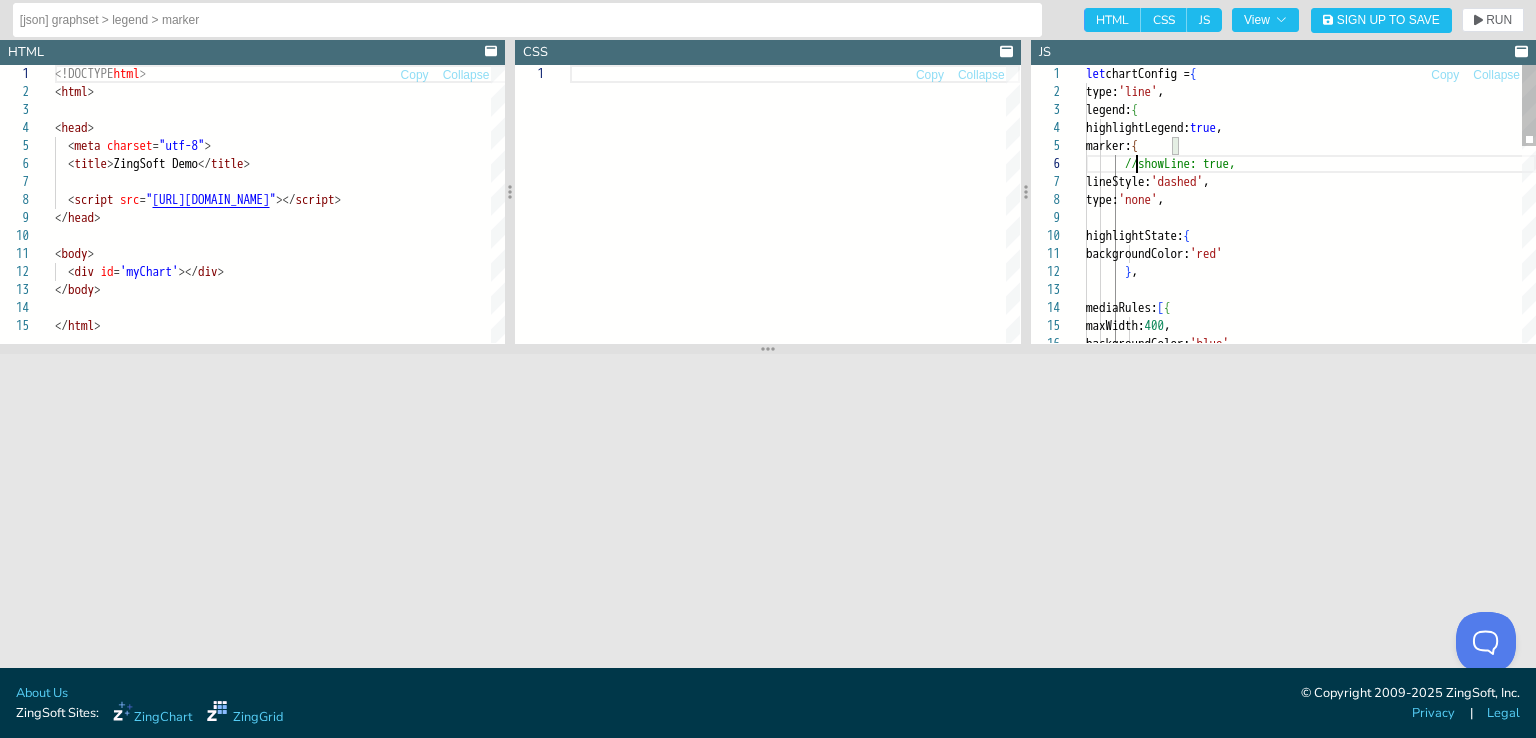 click on "backgroundColor:  'blue'         maxWidth:  400 ,       mediaRules:  [ {        } ,         backgroundColor:  'red'       highlightState:  {       type:  'none' ,     marker:  {        //showLine: true,     highlightLegend:  true ,   legend:  {   type:  'line' , let  chartConfig =  {       lineStyle:  'dashed' ," at bounding box center (1311, 537) 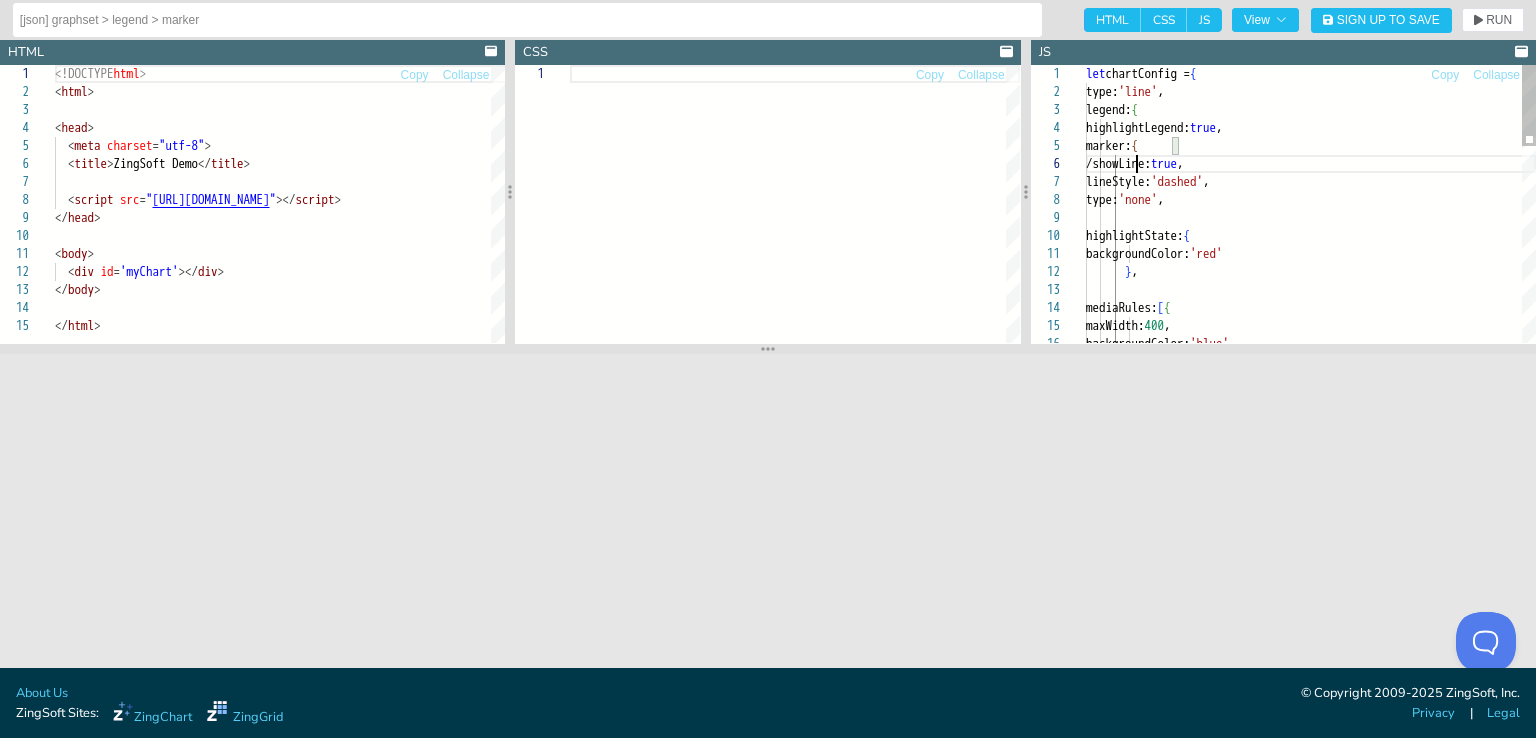 type on "let chartConfig = {
type: 'line',
legend: {
highlightLegend: true,
marker: {
showLine: true,
lineStyle: 'dashed',
type: 'none',
highlightState: {" 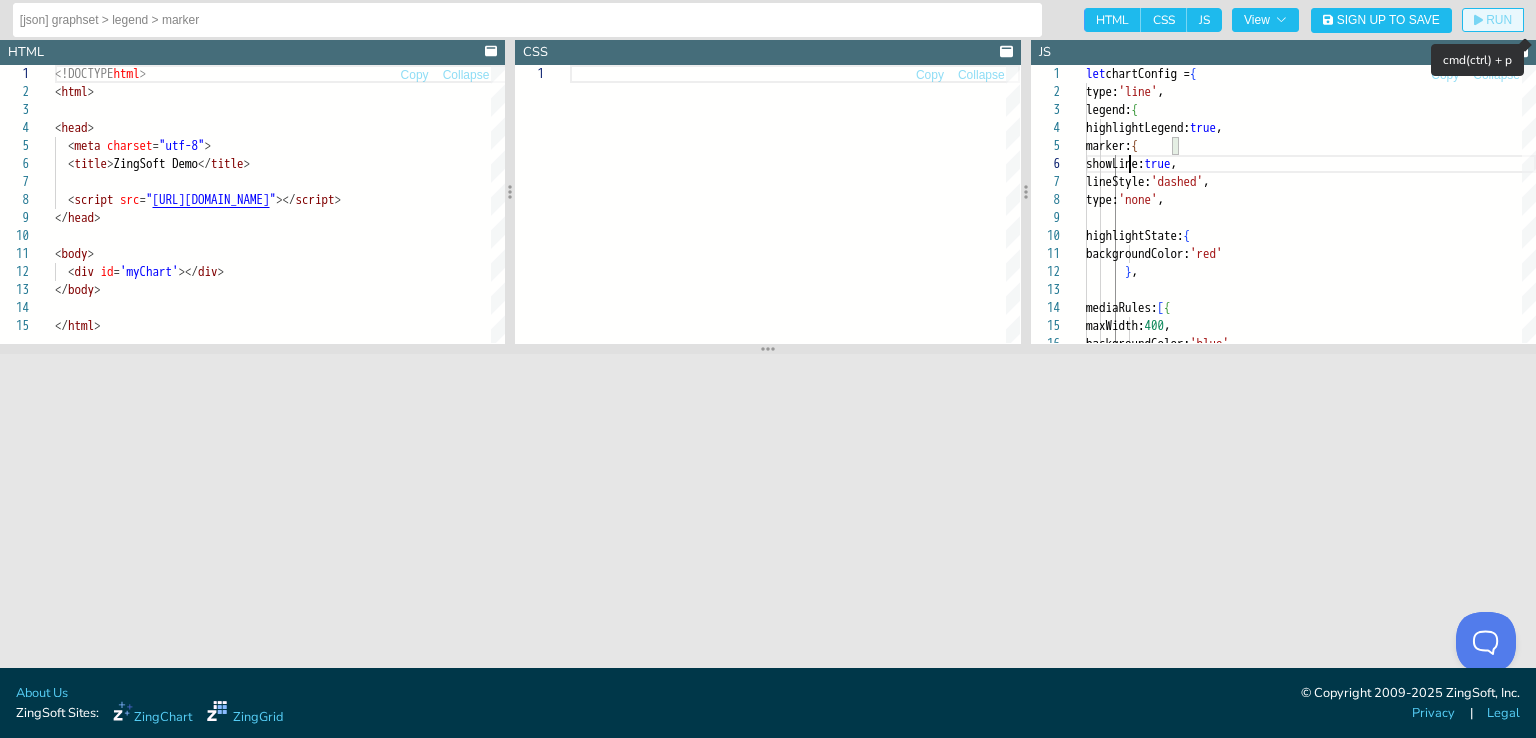 click on "RUN" 